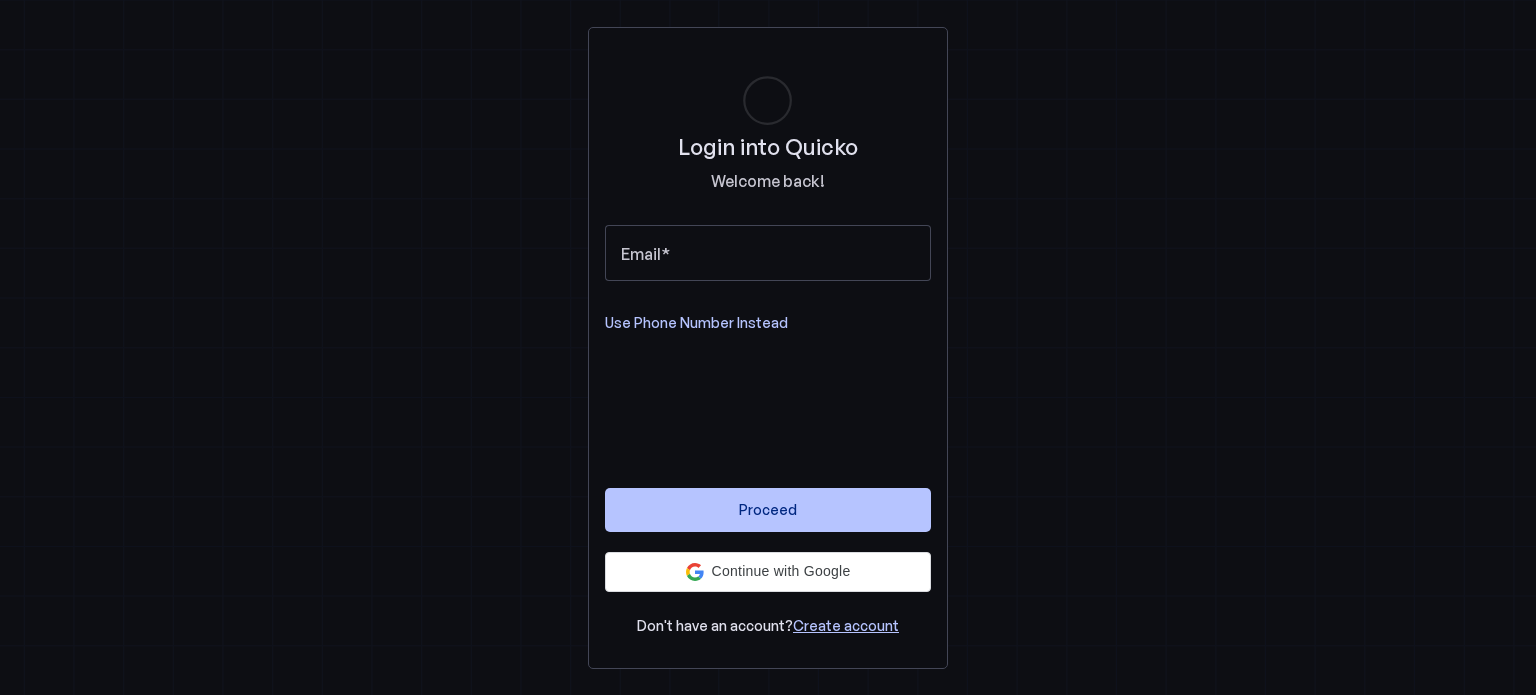 scroll, scrollTop: 0, scrollLeft: 0, axis: both 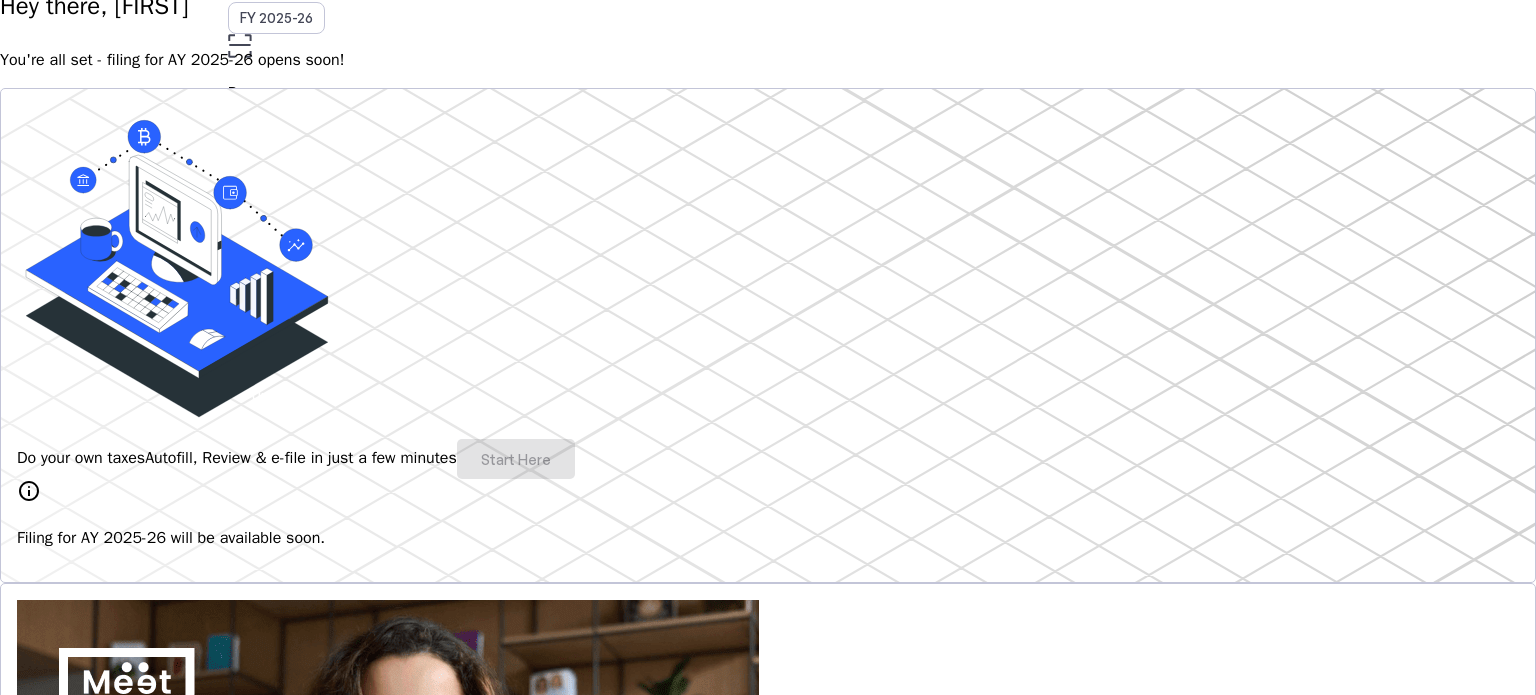 click on "Do your own taxes   Autofill, Review & e-file in just a few minutes   Start Here" at bounding box center [768, 459] 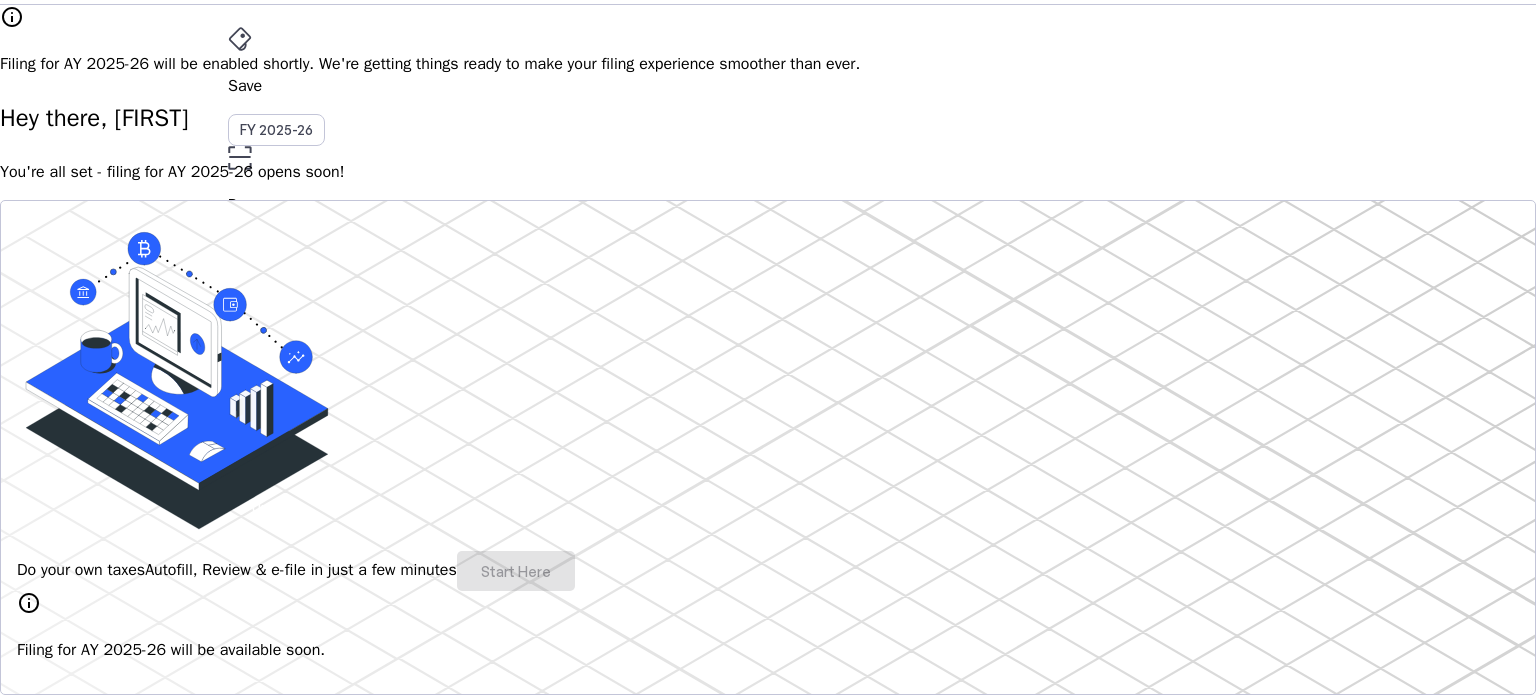 scroll, scrollTop: 56, scrollLeft: 0, axis: vertical 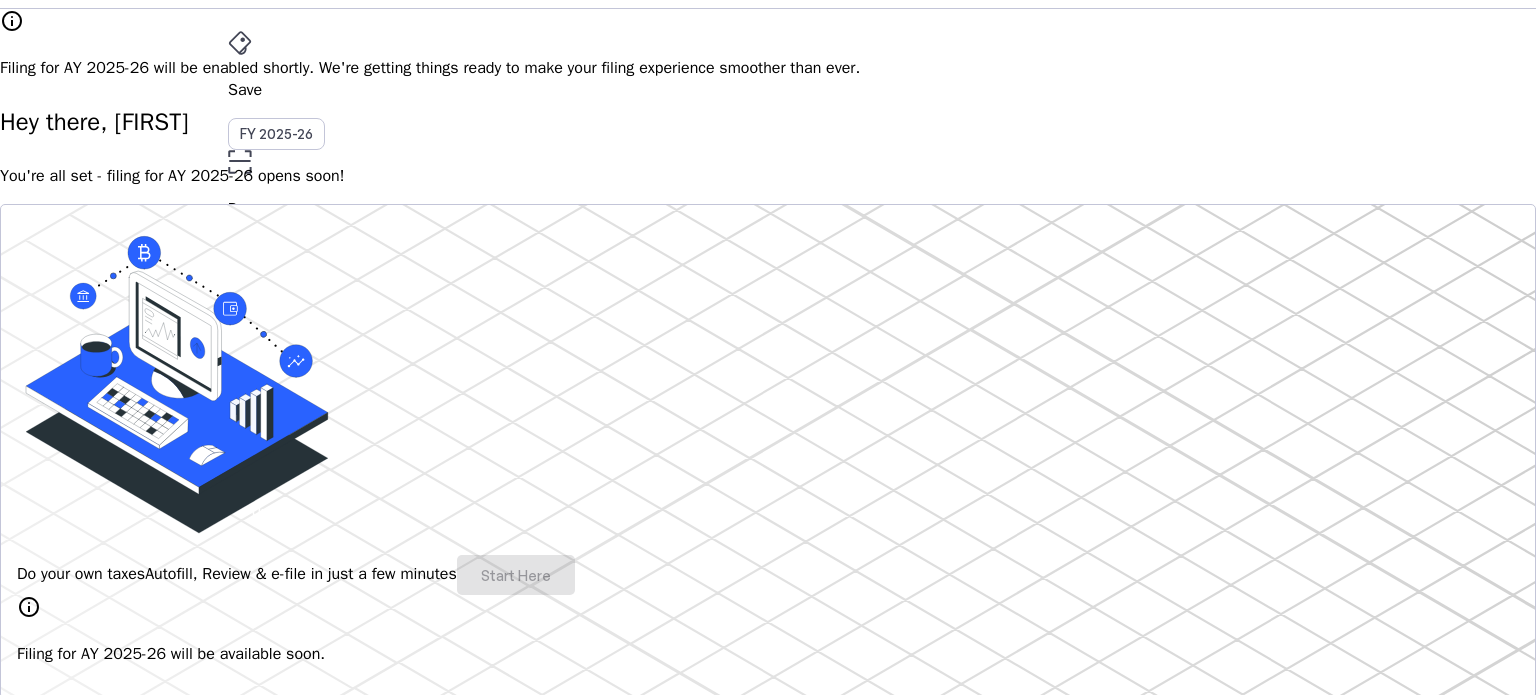 click at bounding box center (177, 399) 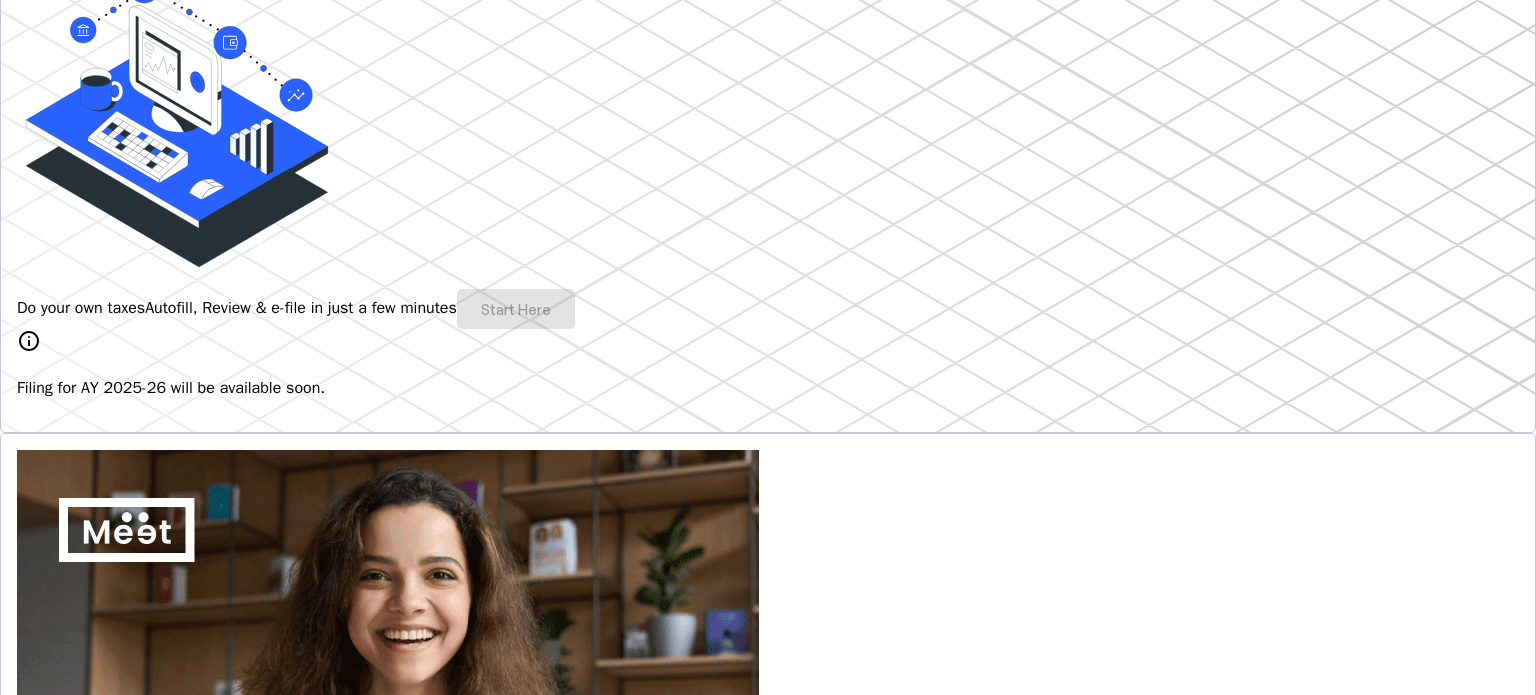 scroll, scrollTop: 320, scrollLeft: 0, axis: vertical 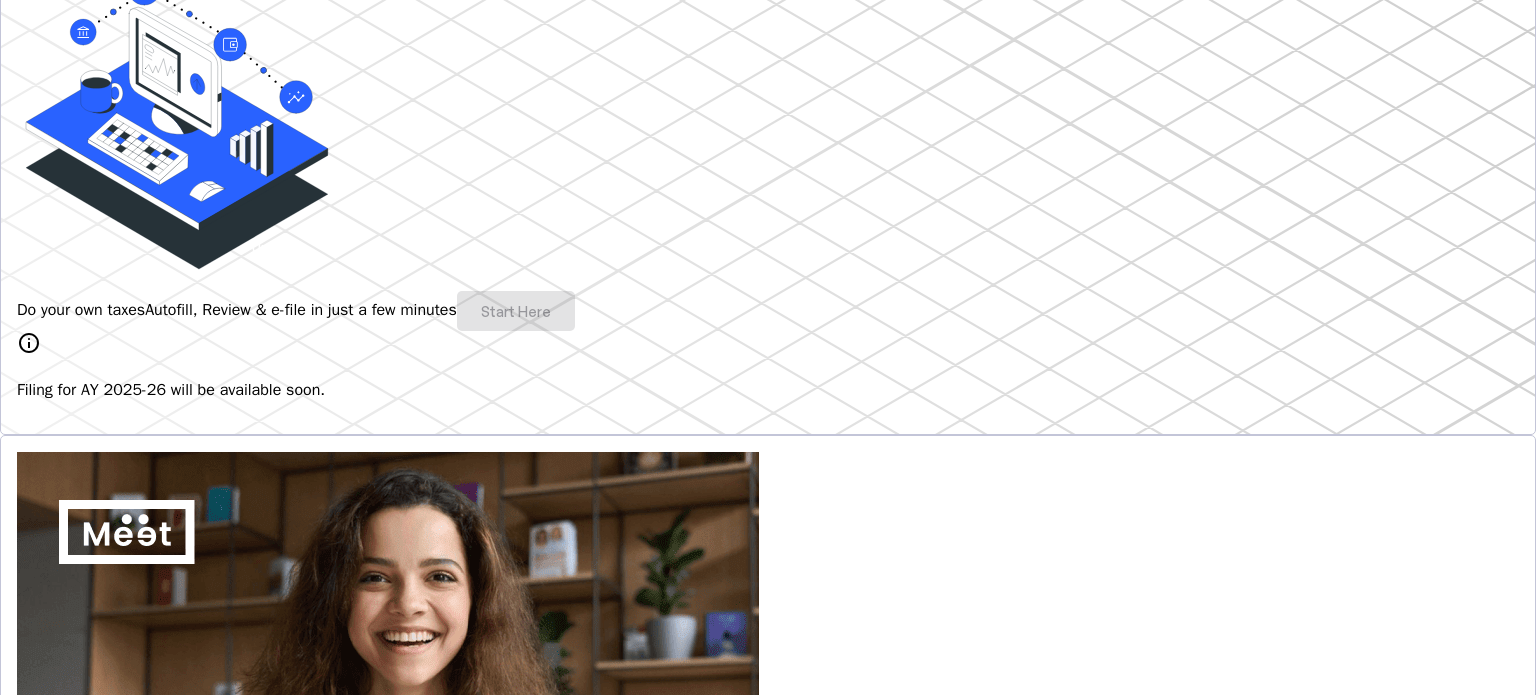 click on "Do your own taxes   Autofill, Review & e-file in just a few minutes   Start Here" at bounding box center (768, 311) 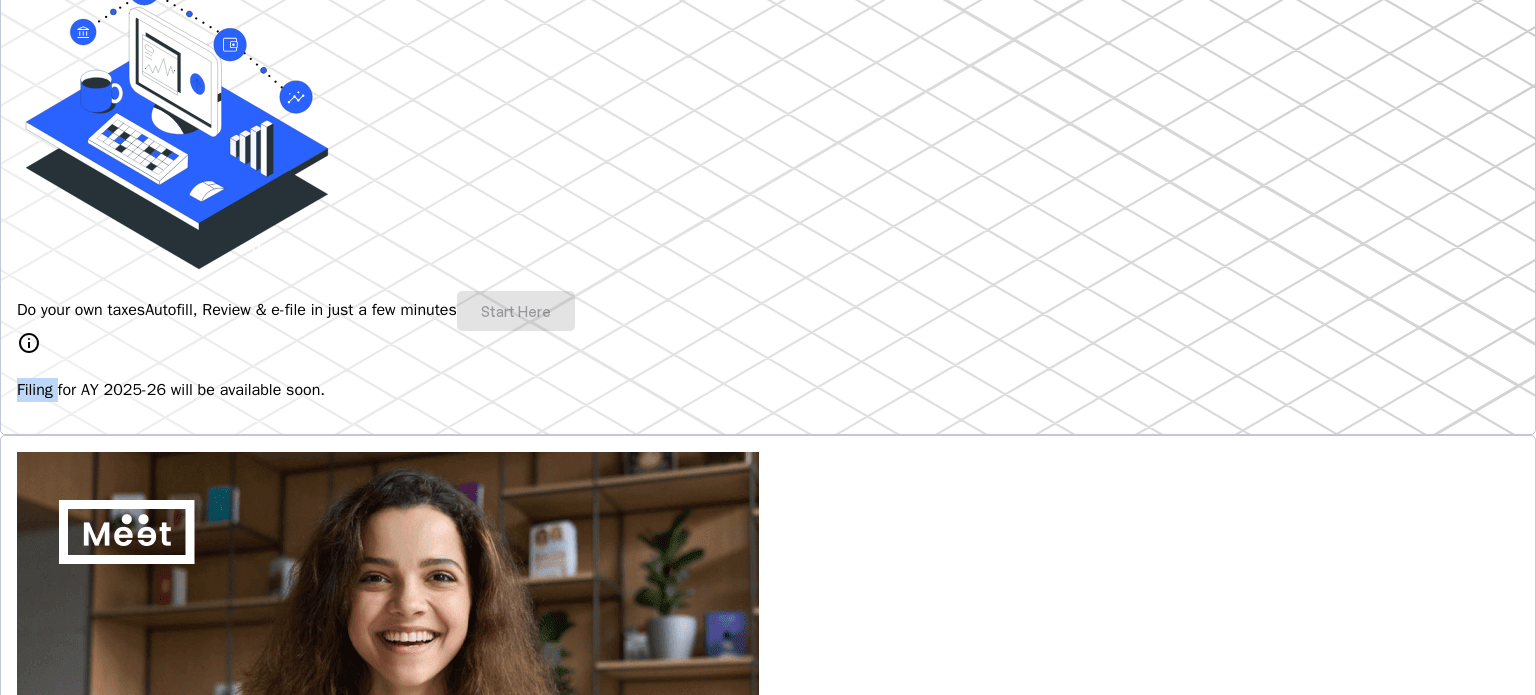 click on "Do your own taxes   Autofill, Review & e-file in just a few minutes   Start Here" at bounding box center [768, 311] 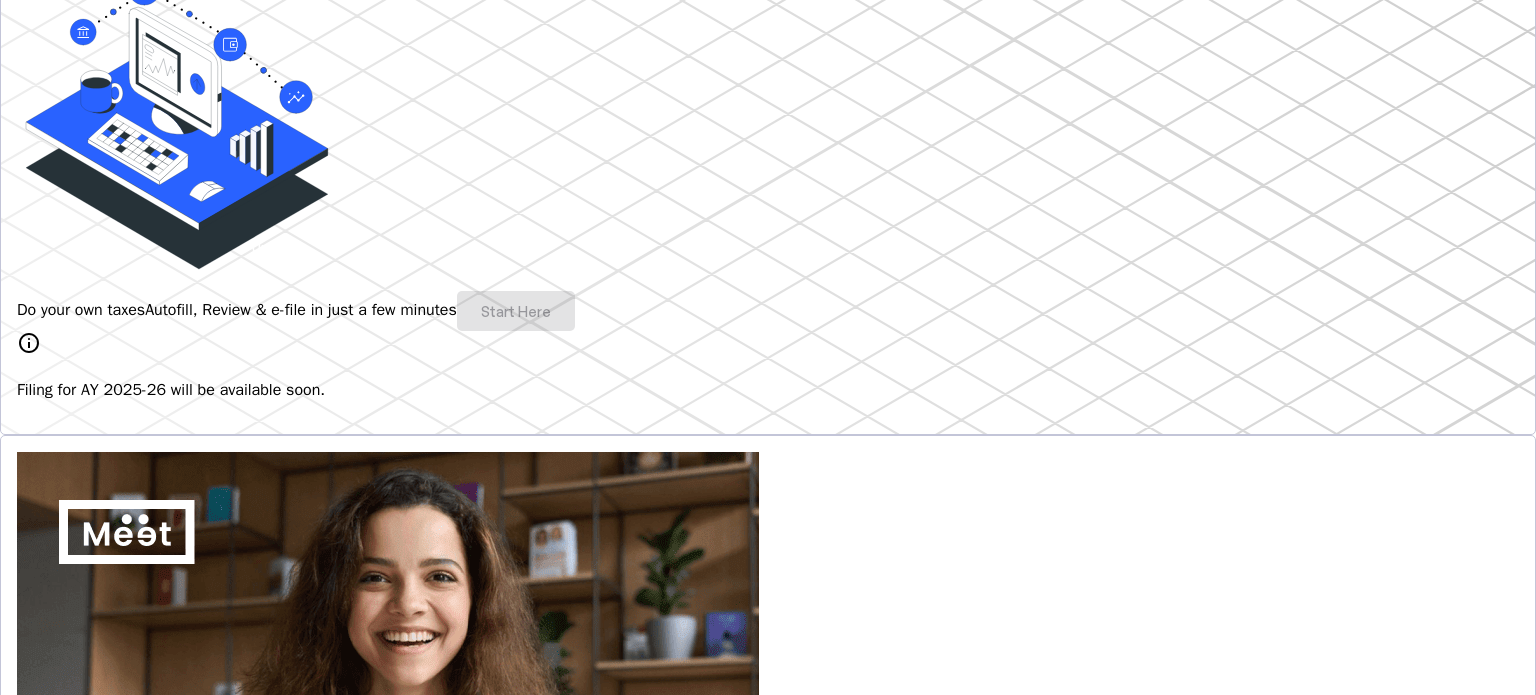 click on "Do your own taxes   Autofill, Review & e-file in just a few minutes   Start Here" at bounding box center [768, 311] 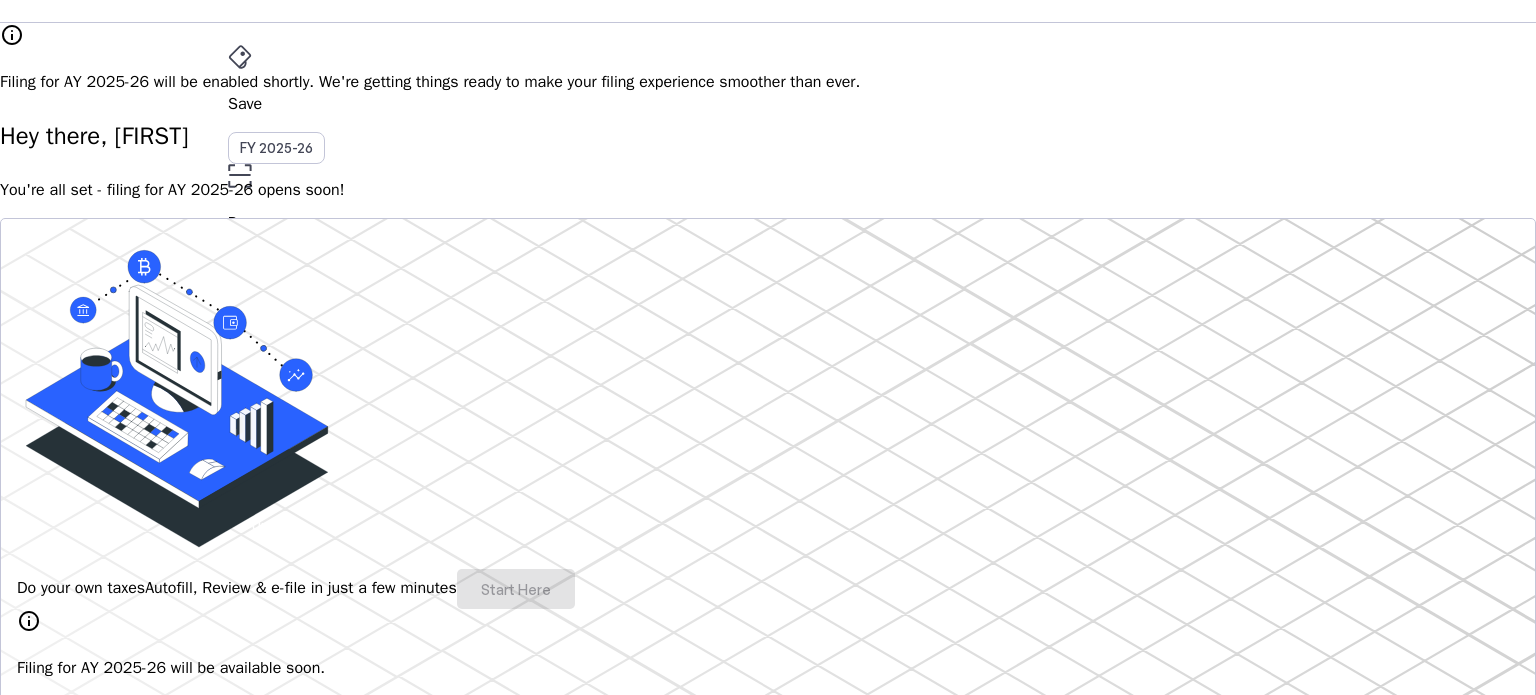 scroll, scrollTop: 0, scrollLeft: 0, axis: both 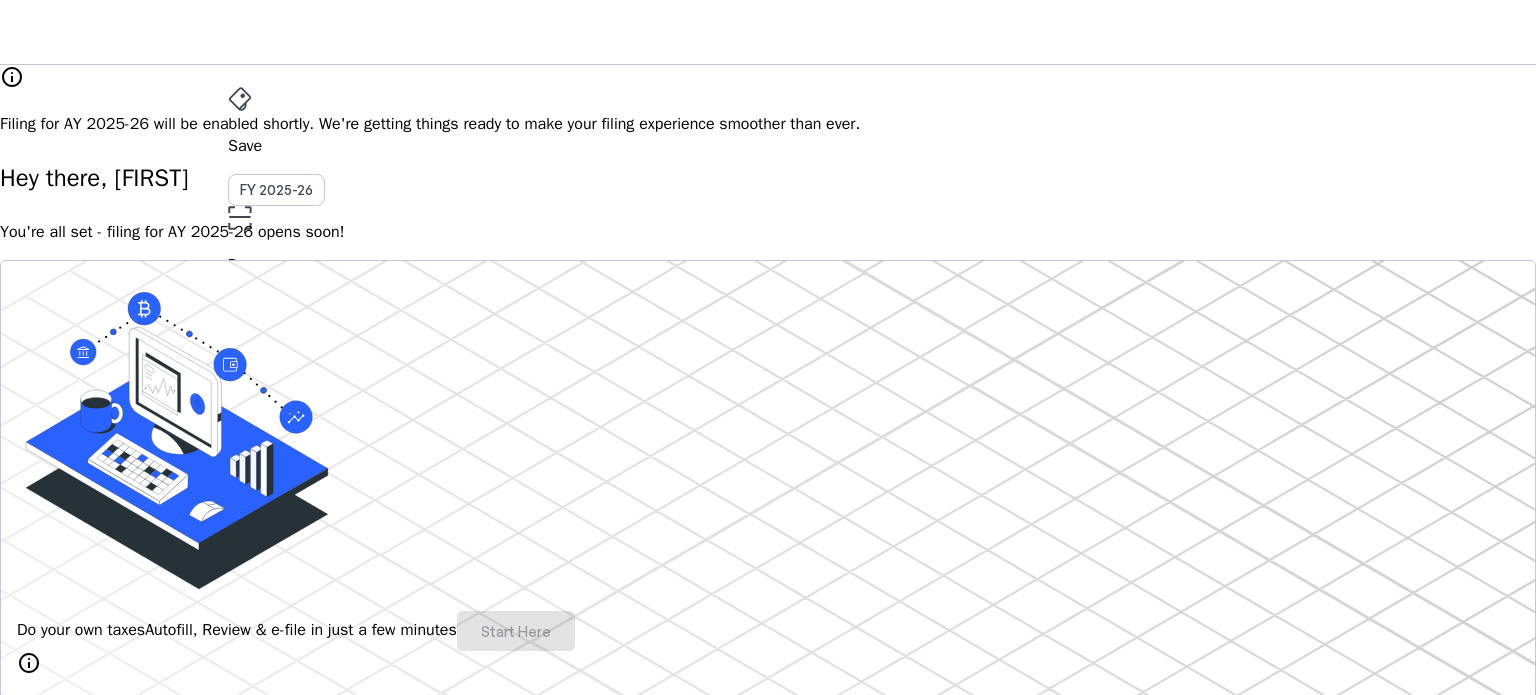 click on "File" at bounding box center (768, 352) 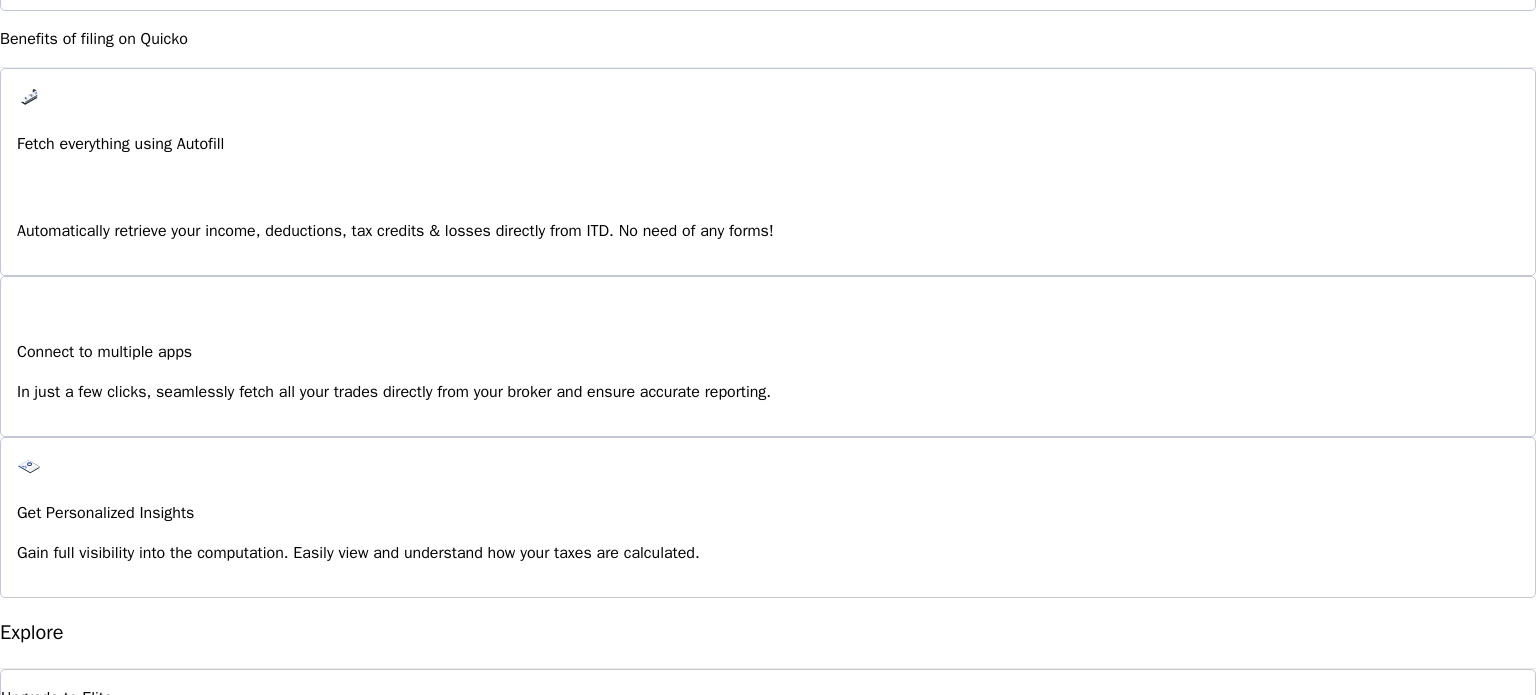 scroll, scrollTop: 1412, scrollLeft: 0, axis: vertical 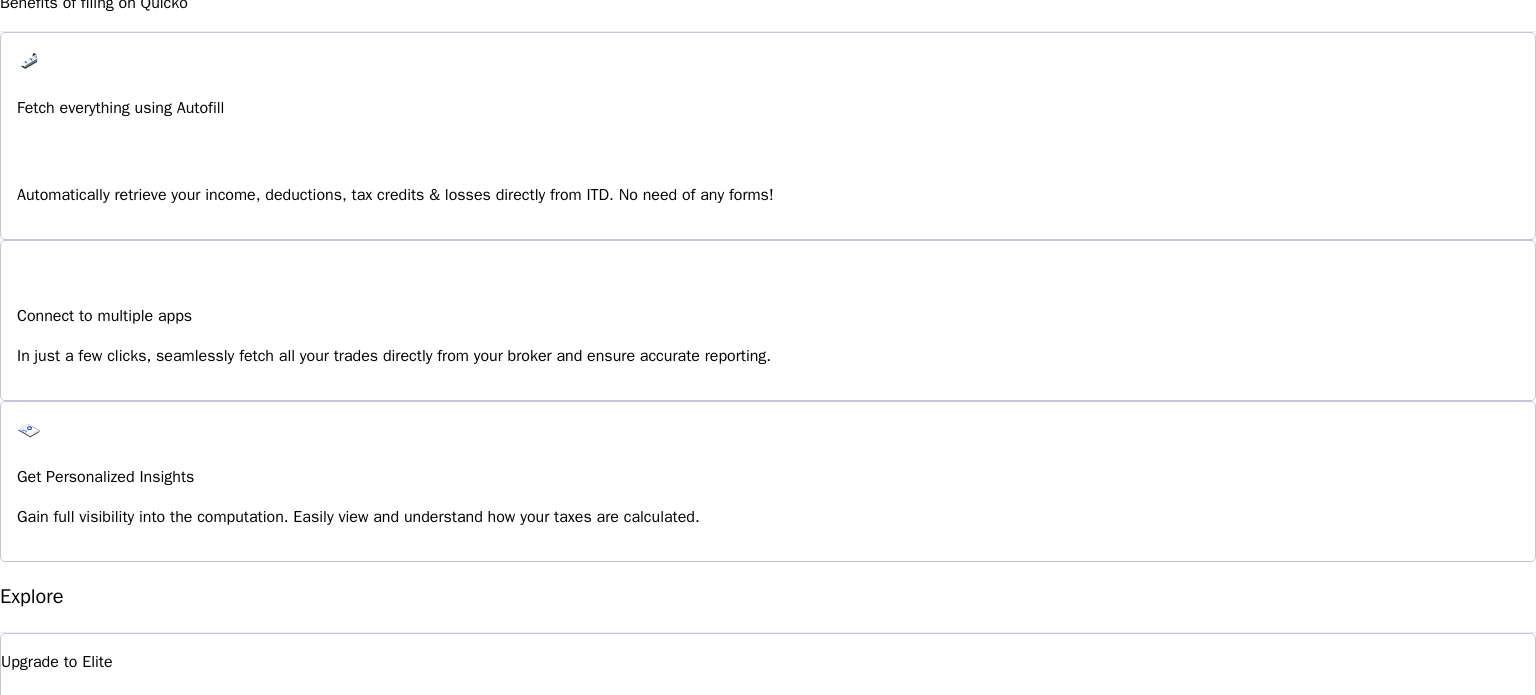 click at bounding box center [51, 1081] 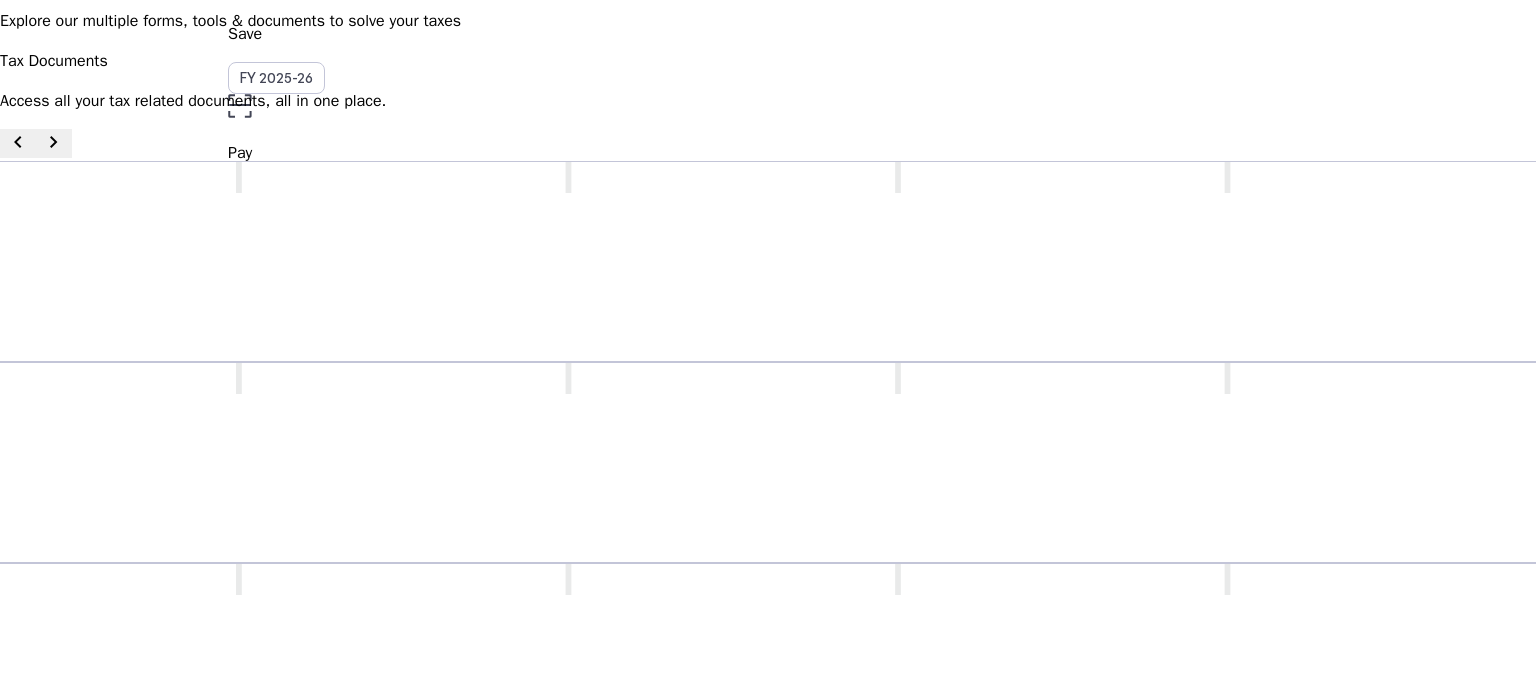 scroll, scrollTop: 0, scrollLeft: 0, axis: both 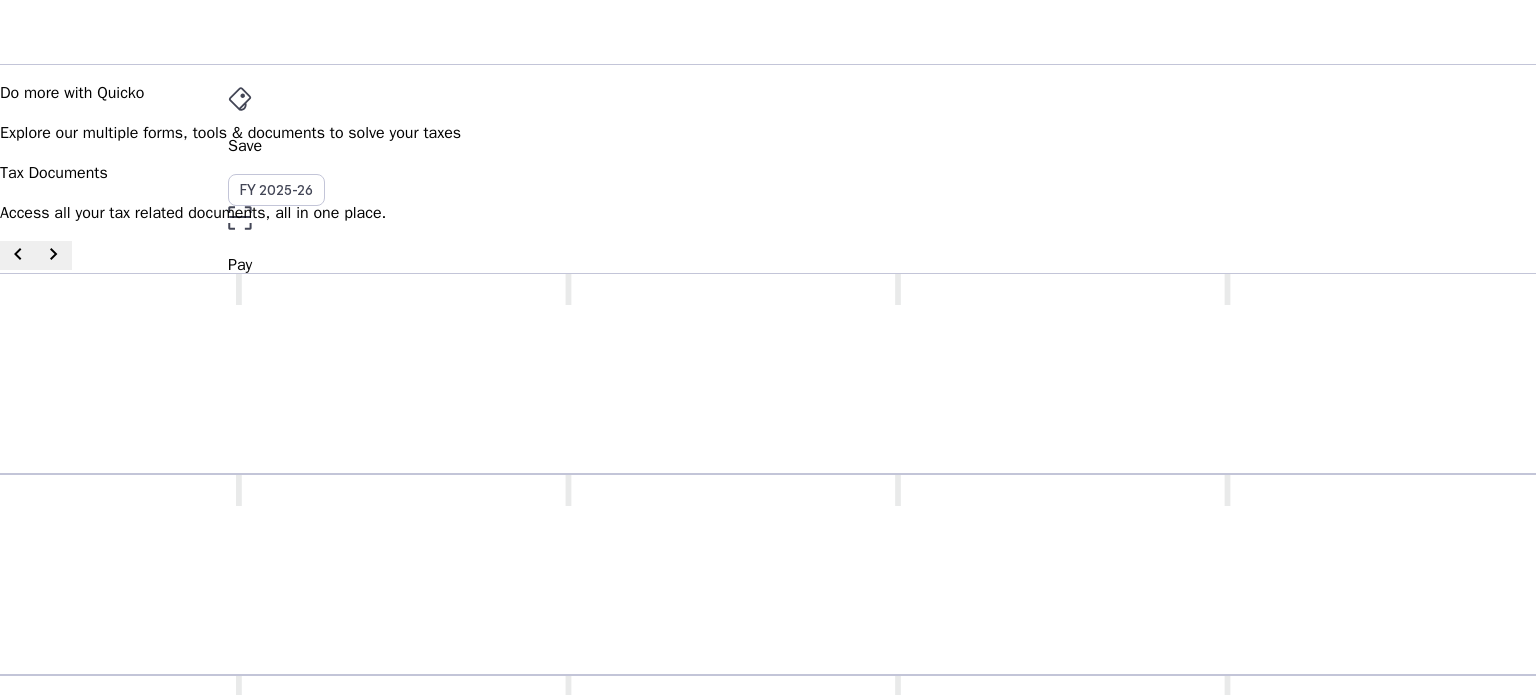 click on "File" at bounding box center [768, 146] 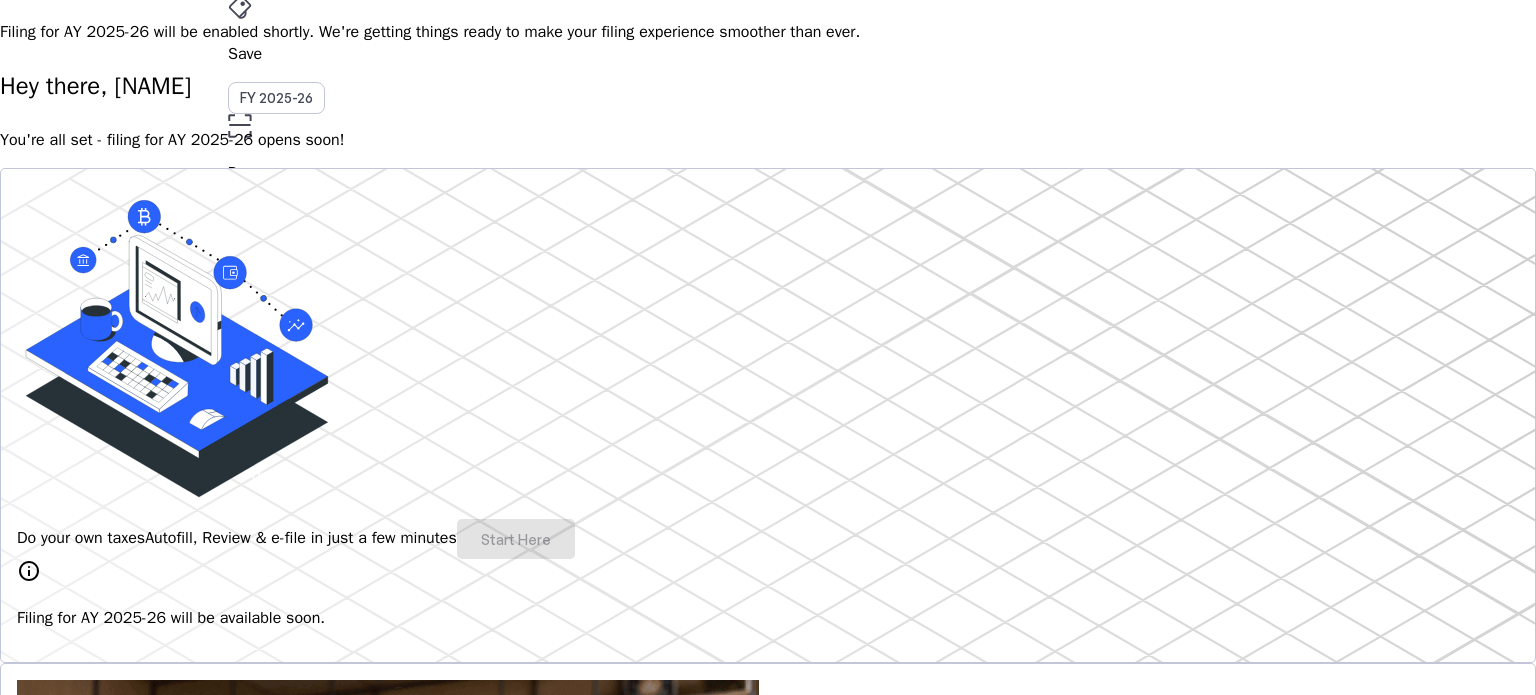 scroll, scrollTop: 96, scrollLeft: 0, axis: vertical 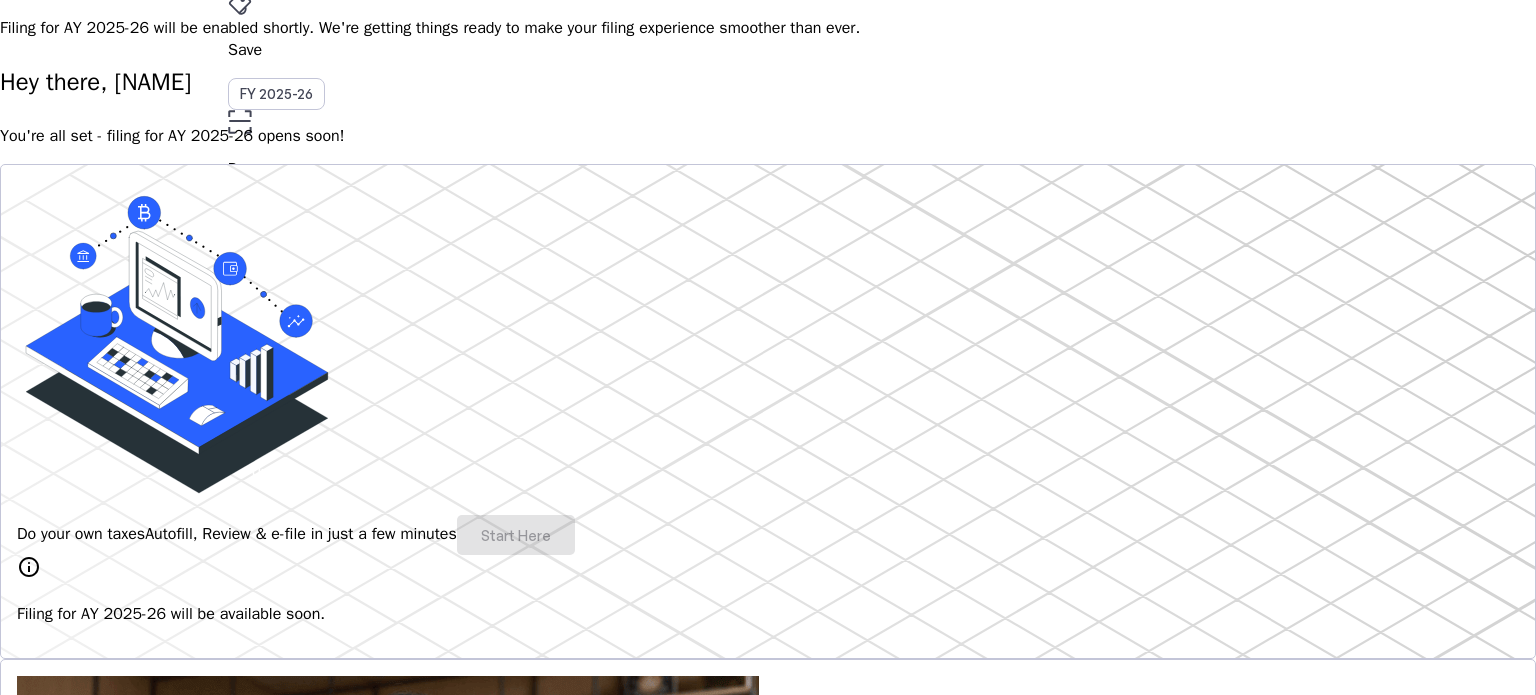 click on "info" at bounding box center (29, 567) 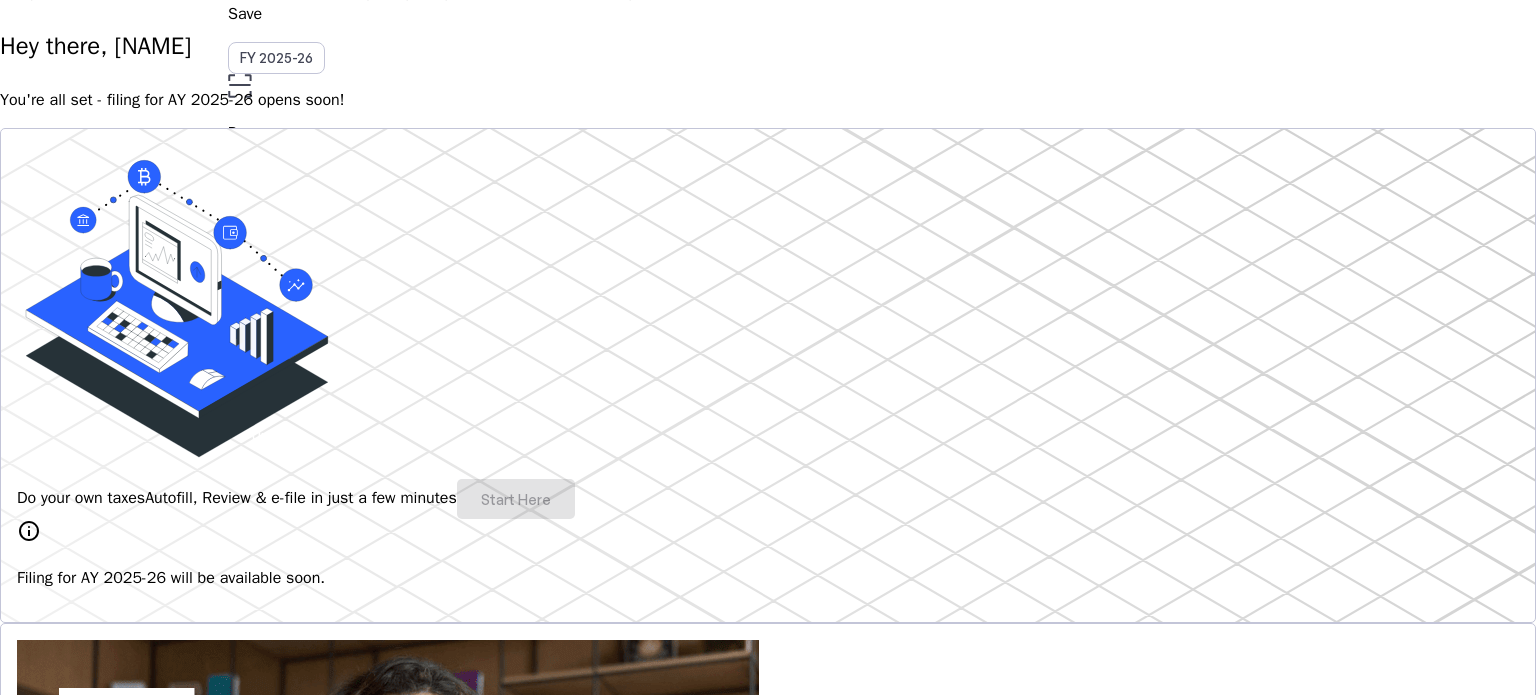 scroll, scrollTop: 0, scrollLeft: 0, axis: both 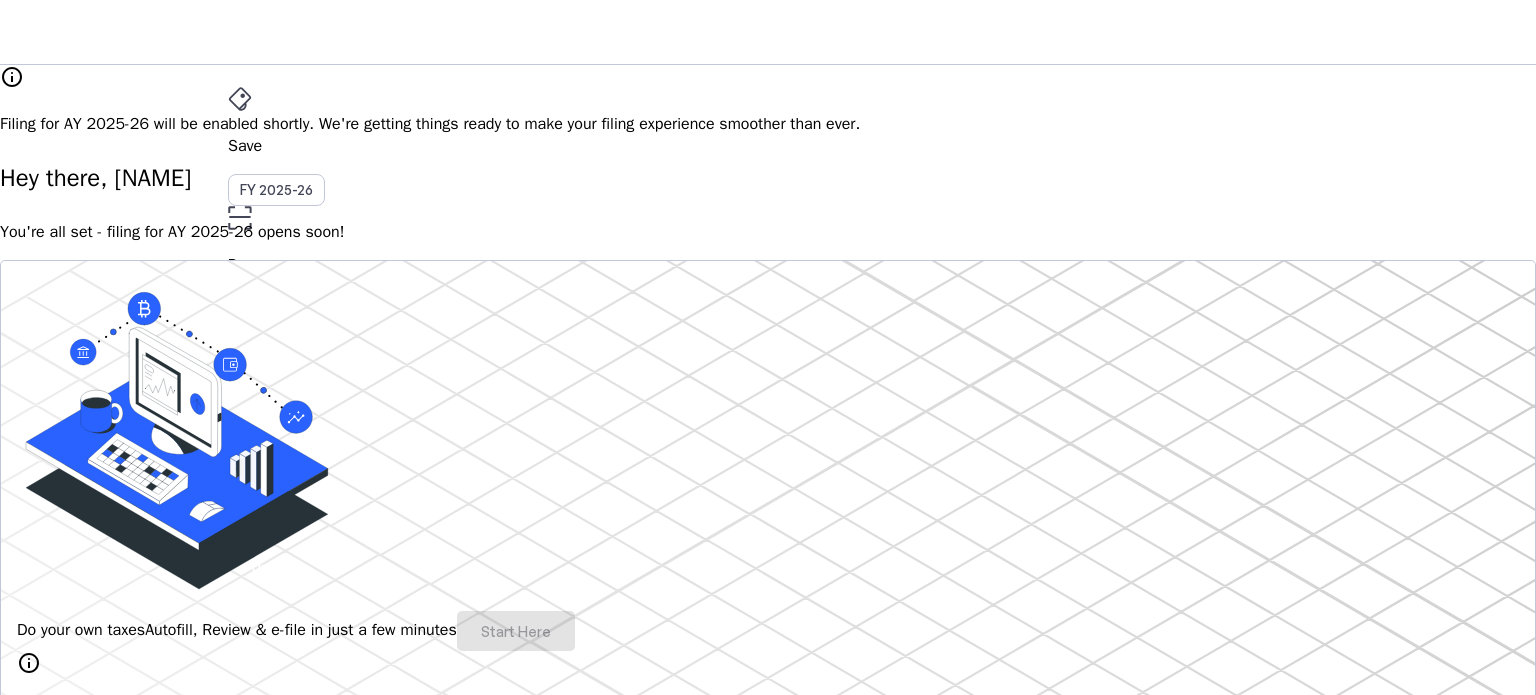 click on "File" at bounding box center (768, 352) 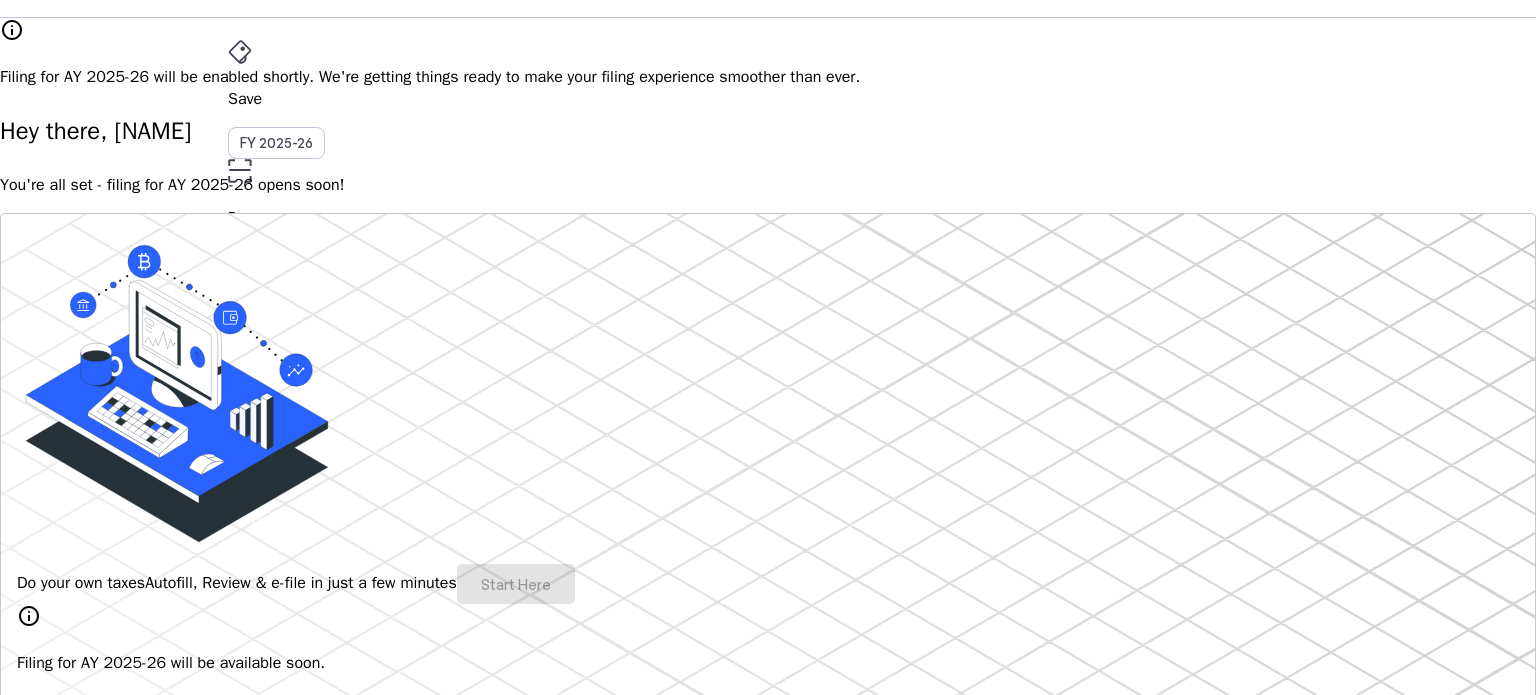 scroll, scrollTop: 51, scrollLeft: 0, axis: vertical 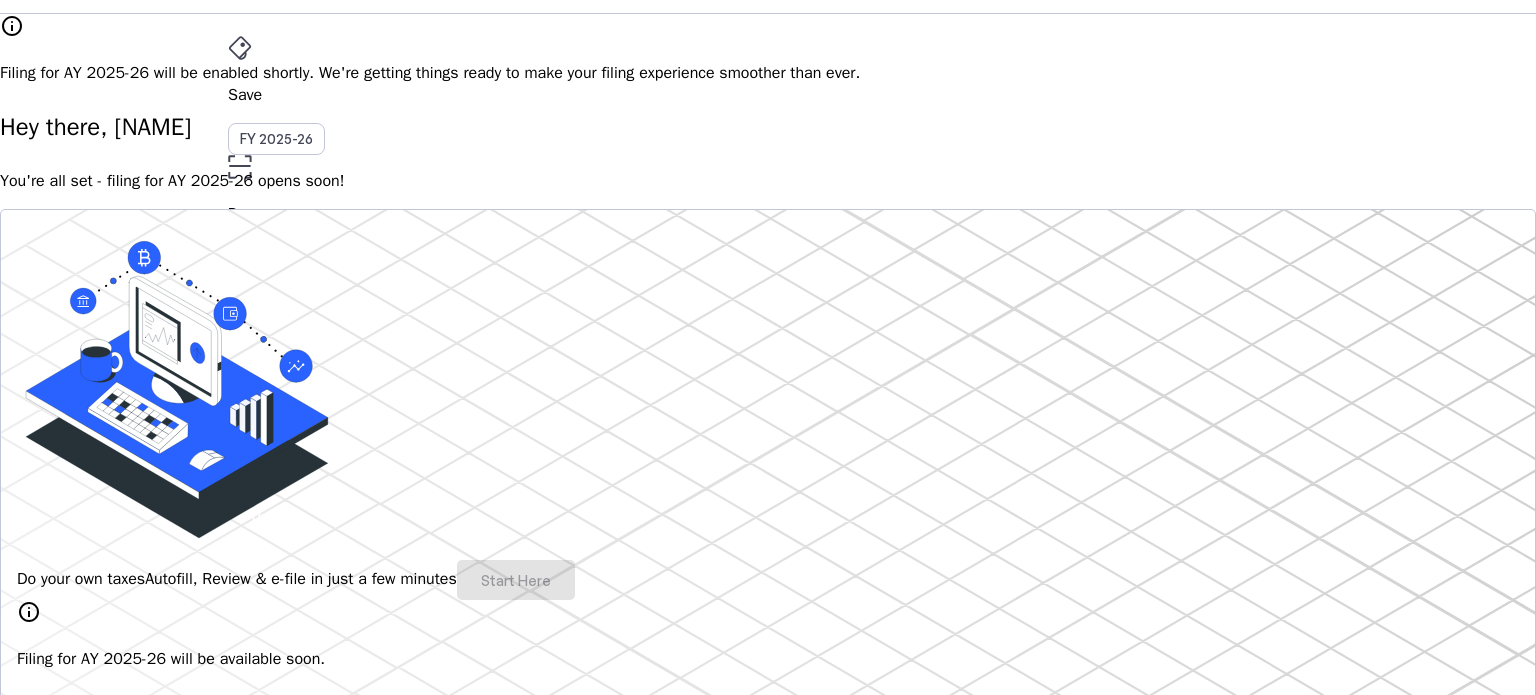 click on "Do your own taxes   Autofill, Review & e-file in just a few minutes   Start Here" at bounding box center [768, 580] 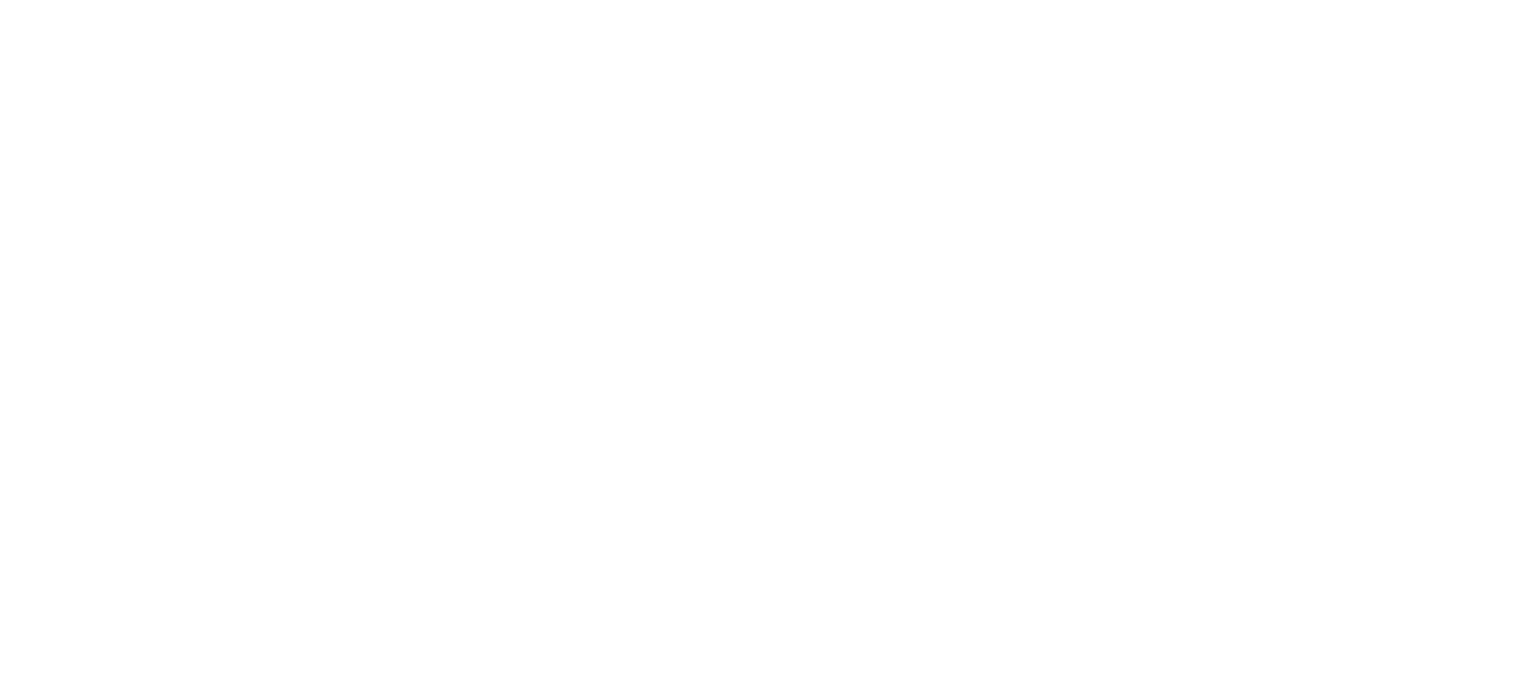 scroll, scrollTop: 0, scrollLeft: 0, axis: both 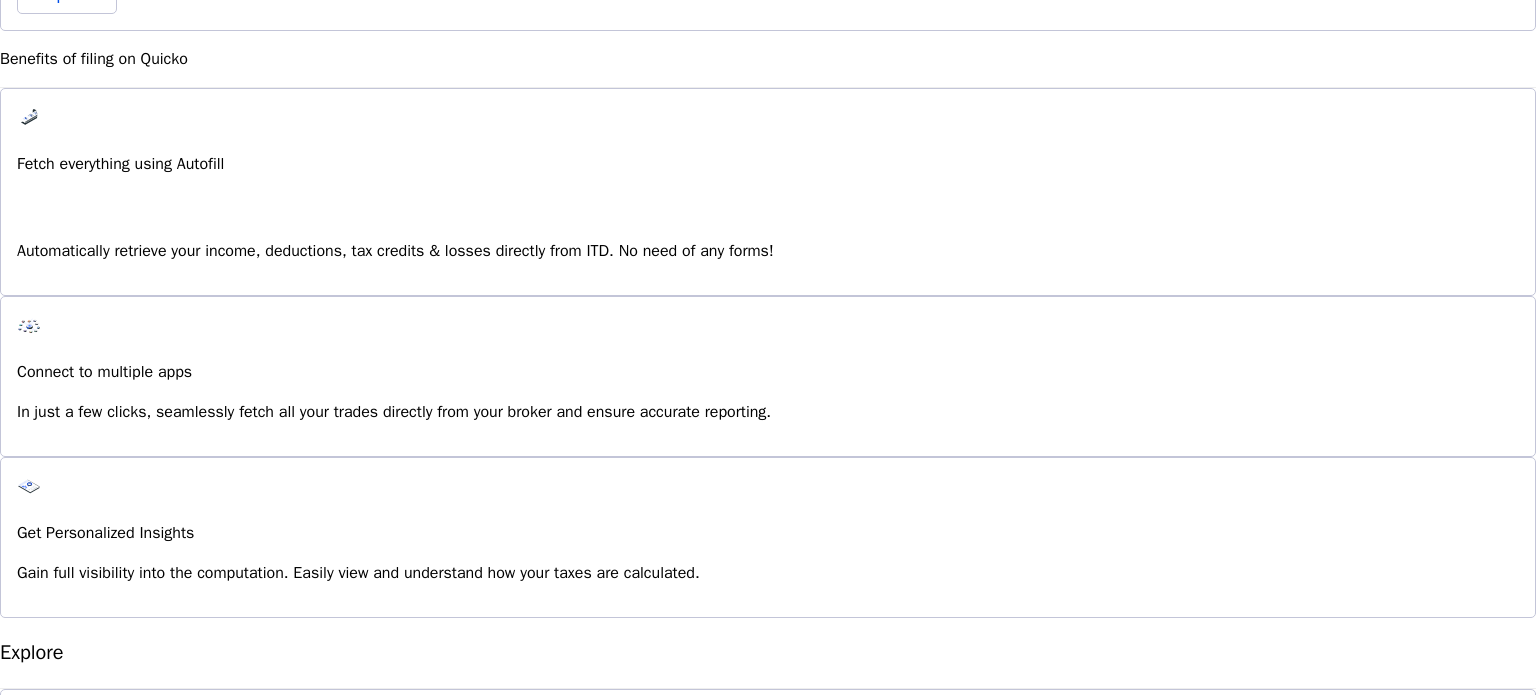 click at bounding box center [51, 1137] 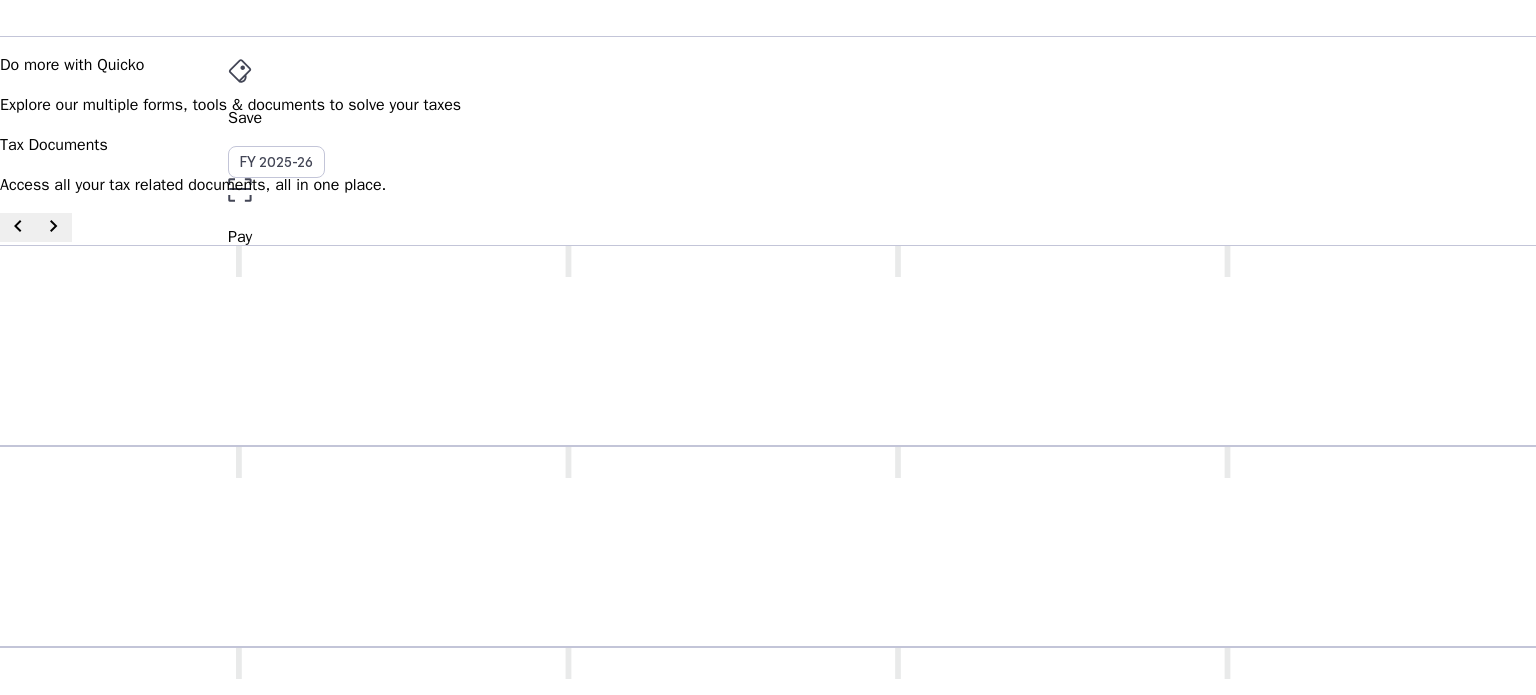 scroll, scrollTop: 28, scrollLeft: 0, axis: vertical 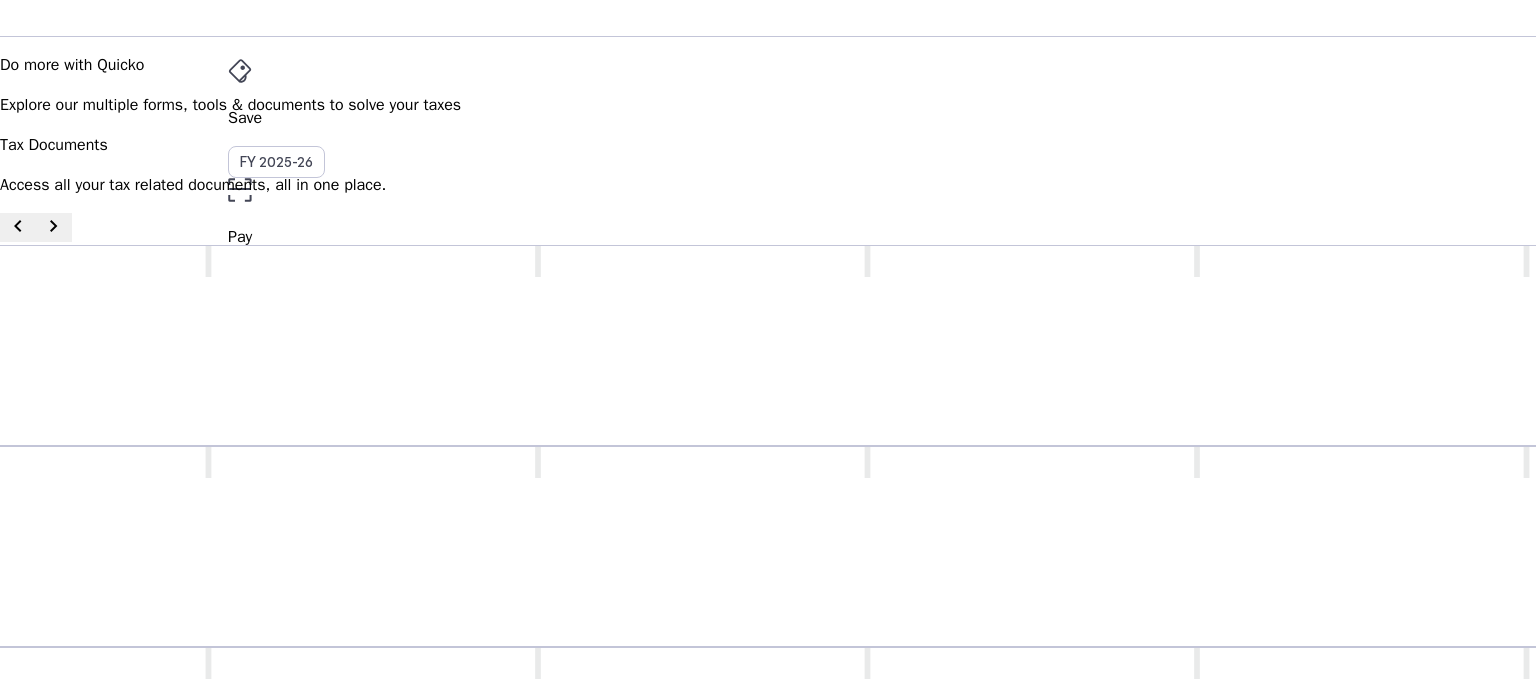 click on "chevron_right" at bounding box center (54, 226) 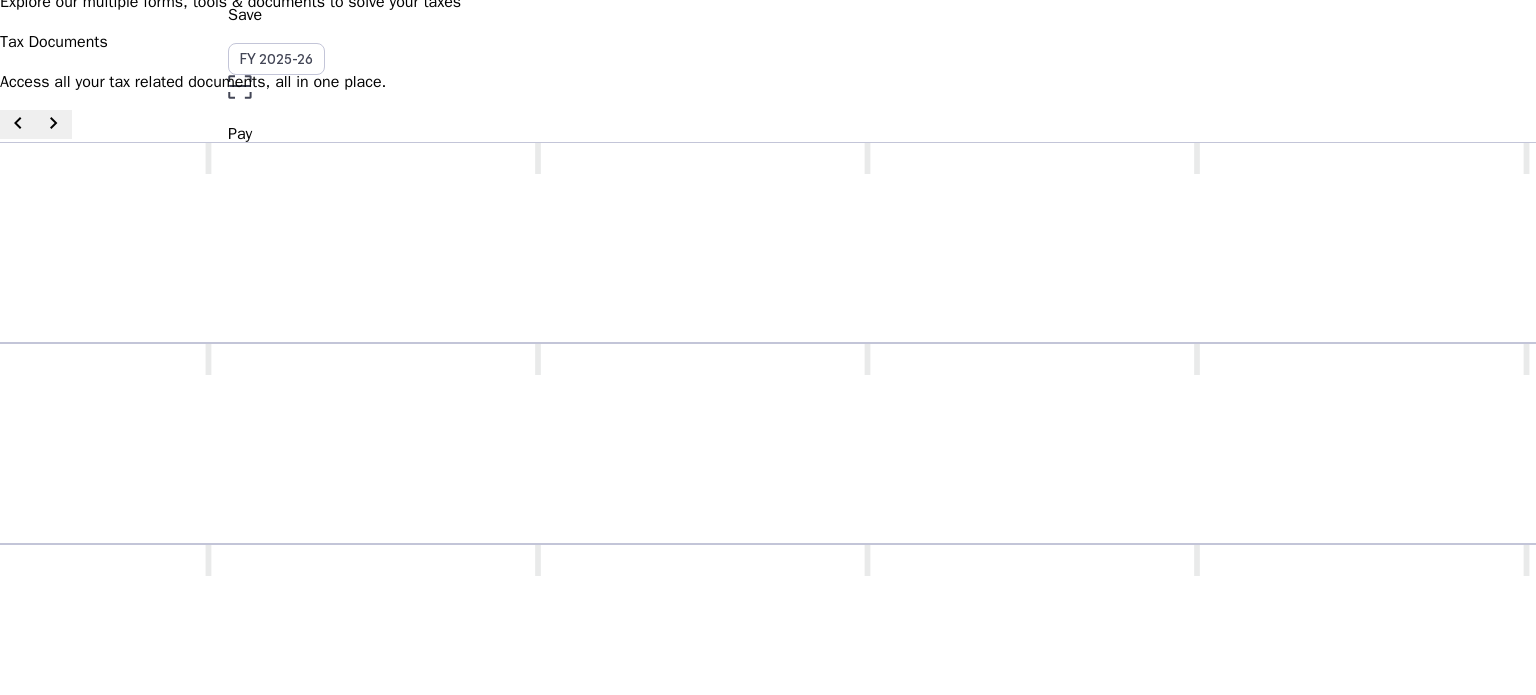 scroll, scrollTop: 0, scrollLeft: 0, axis: both 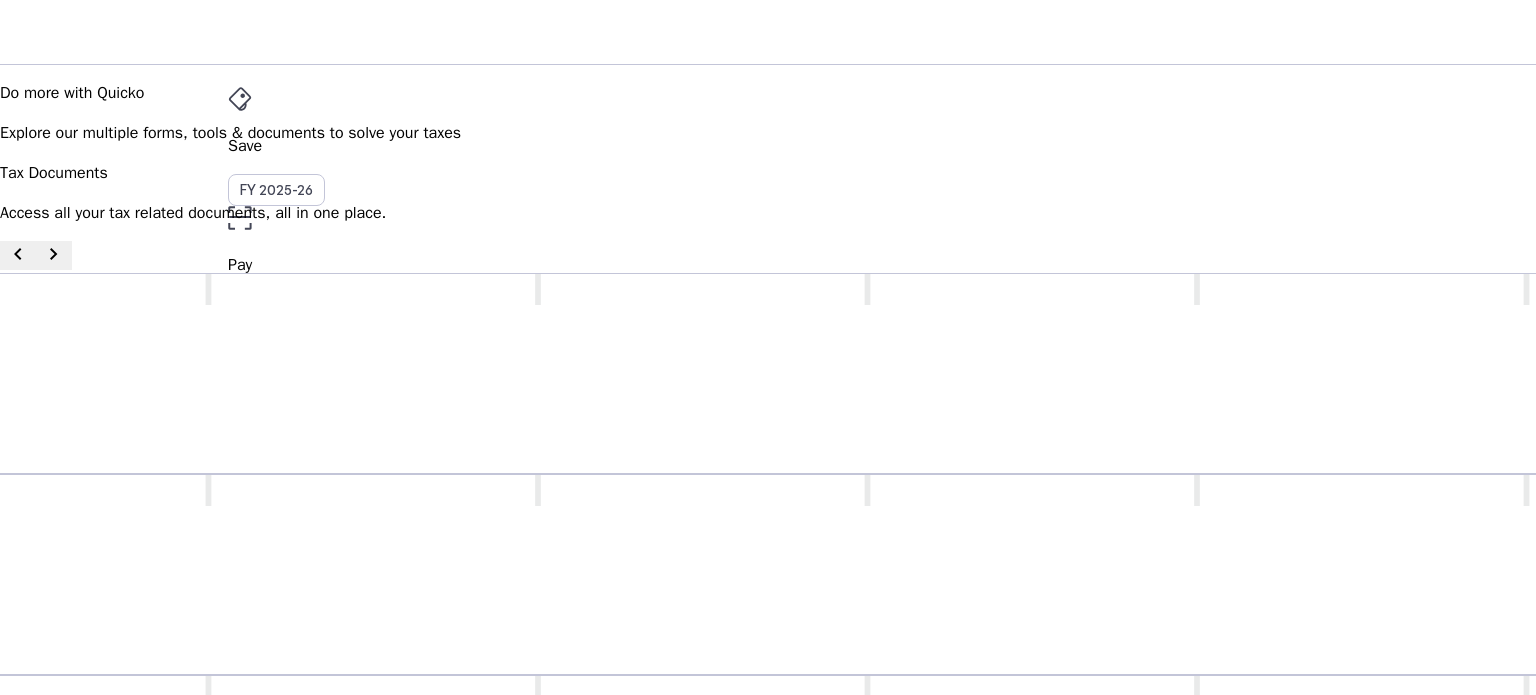 click on "arrow_drop_down" at bounding box center [240, 480] 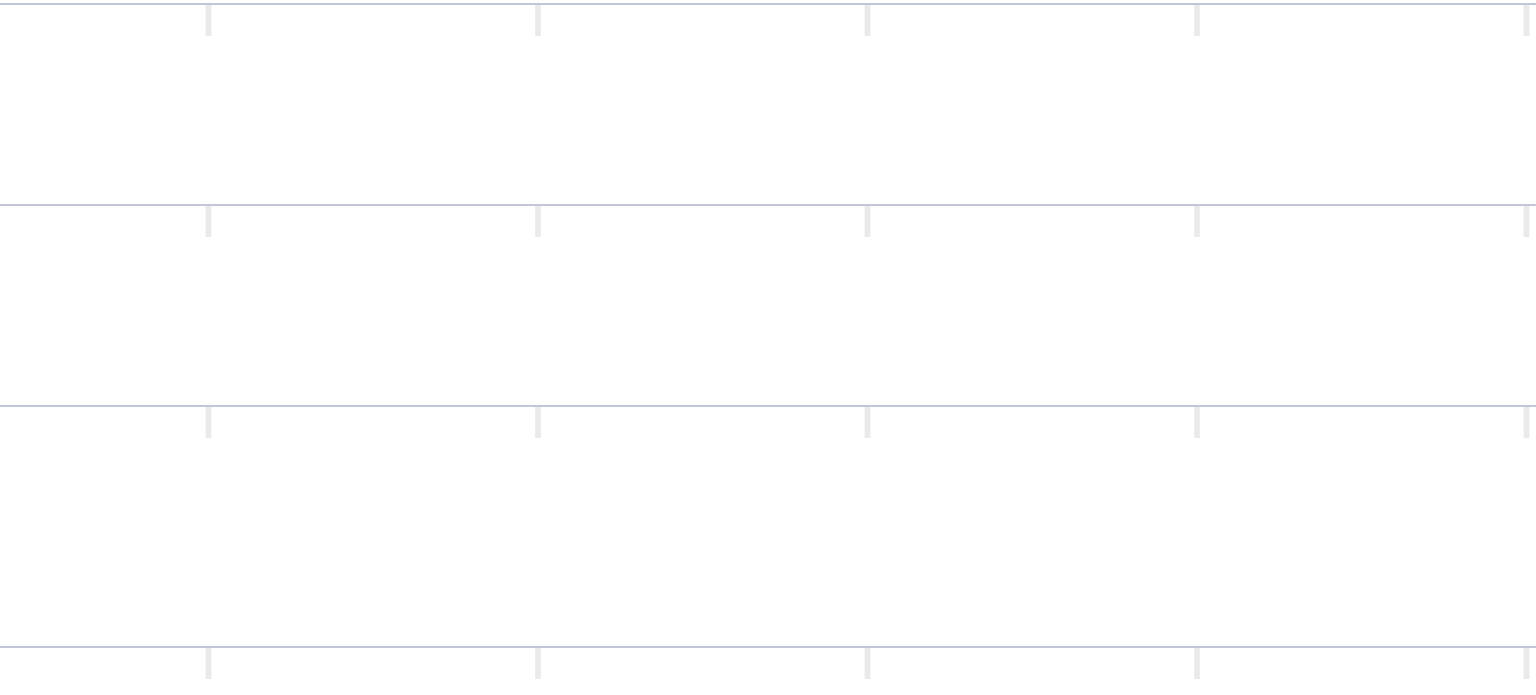 scroll, scrollTop: 0, scrollLeft: 0, axis: both 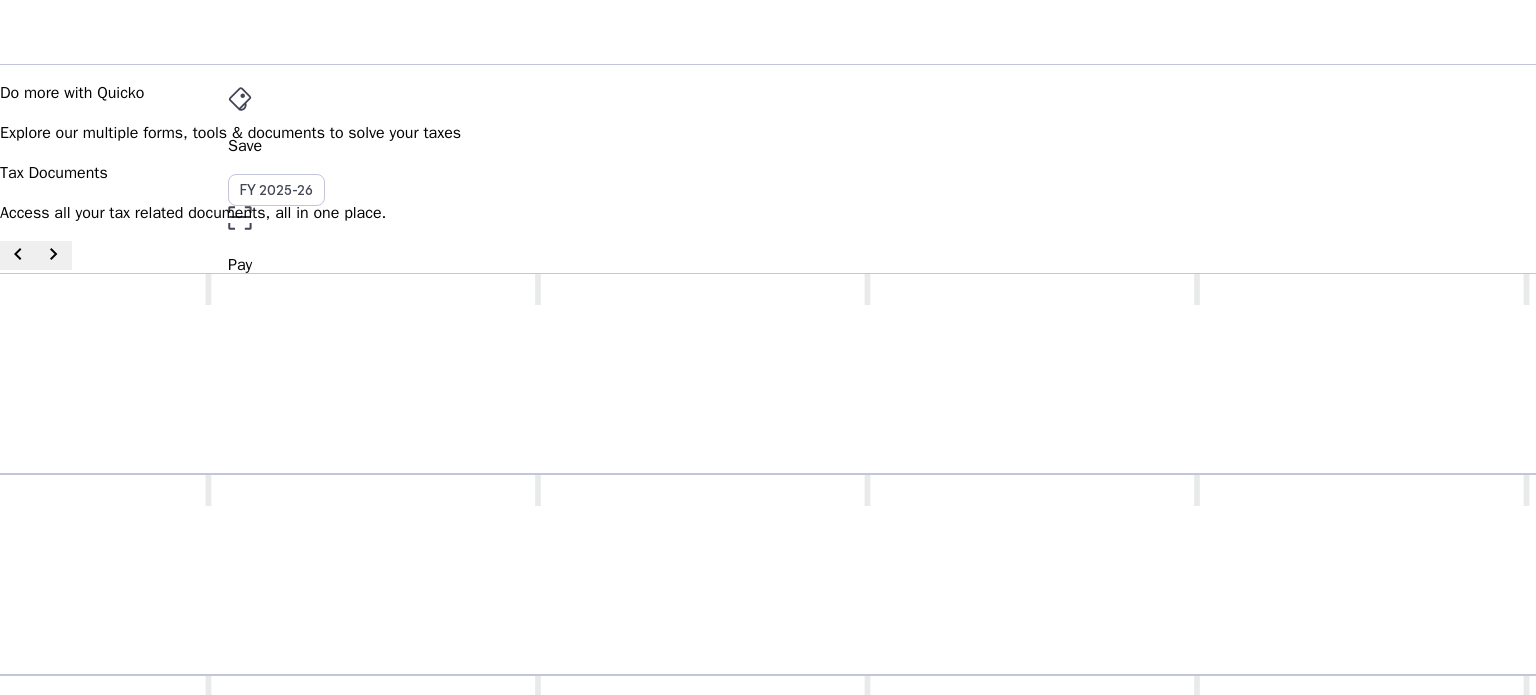 click on "Save" at bounding box center (768, 146) 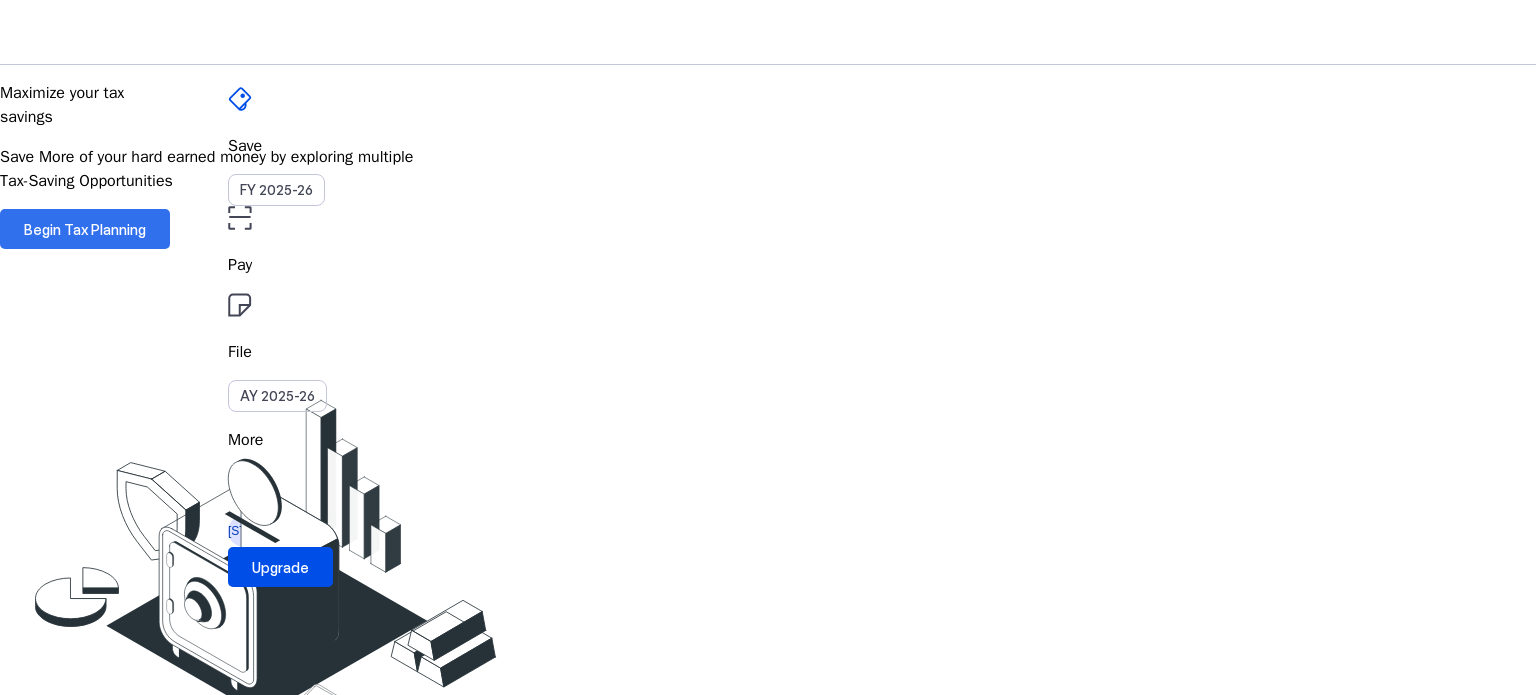 click at bounding box center [85, 229] 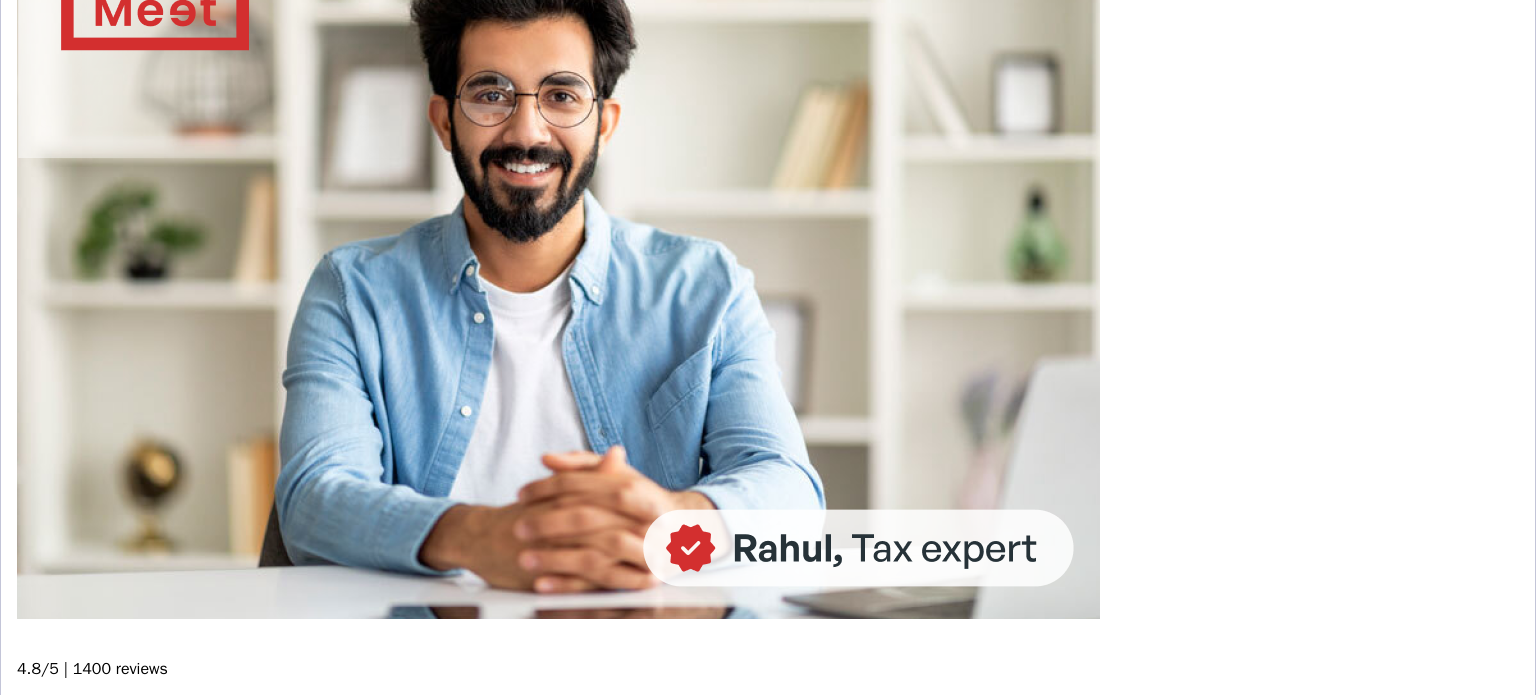 scroll, scrollTop: 0, scrollLeft: 0, axis: both 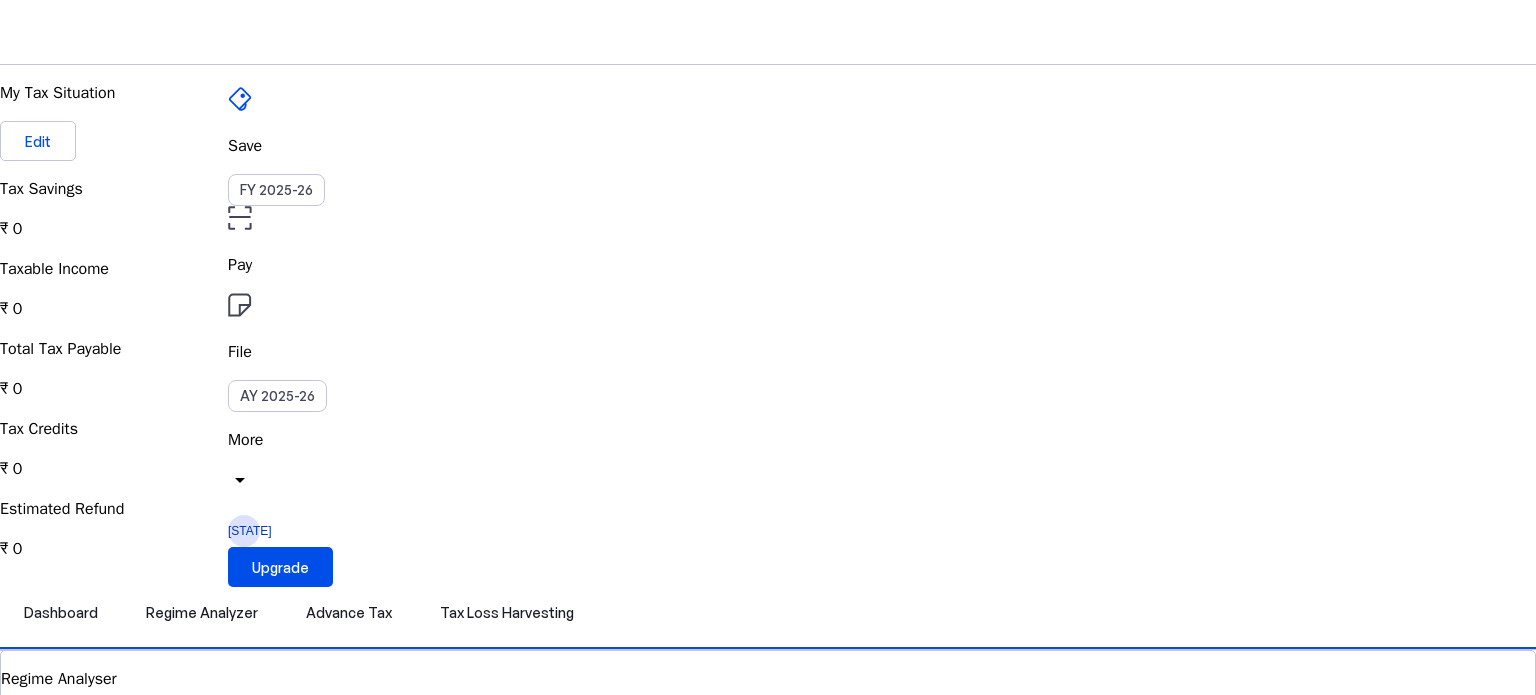 click on "File" at bounding box center (768, 265) 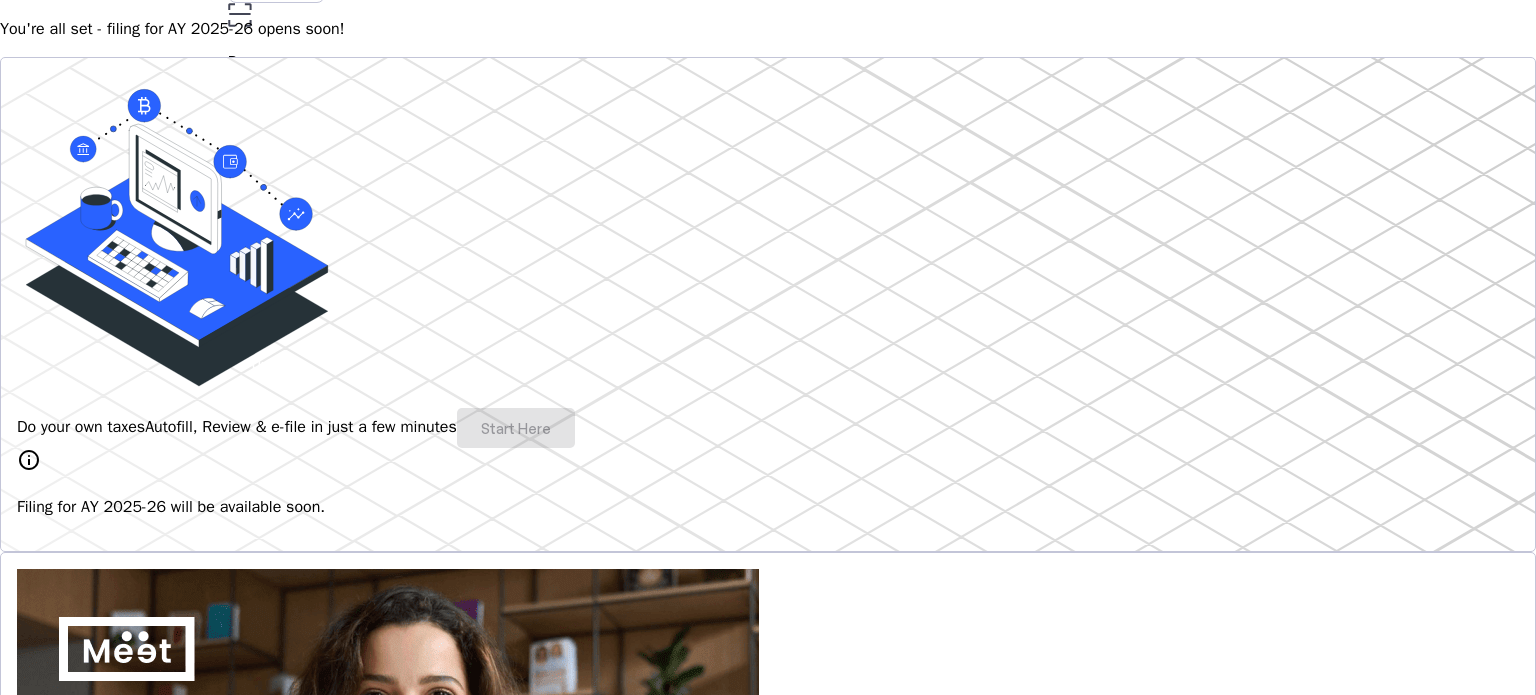scroll, scrollTop: 204, scrollLeft: 0, axis: vertical 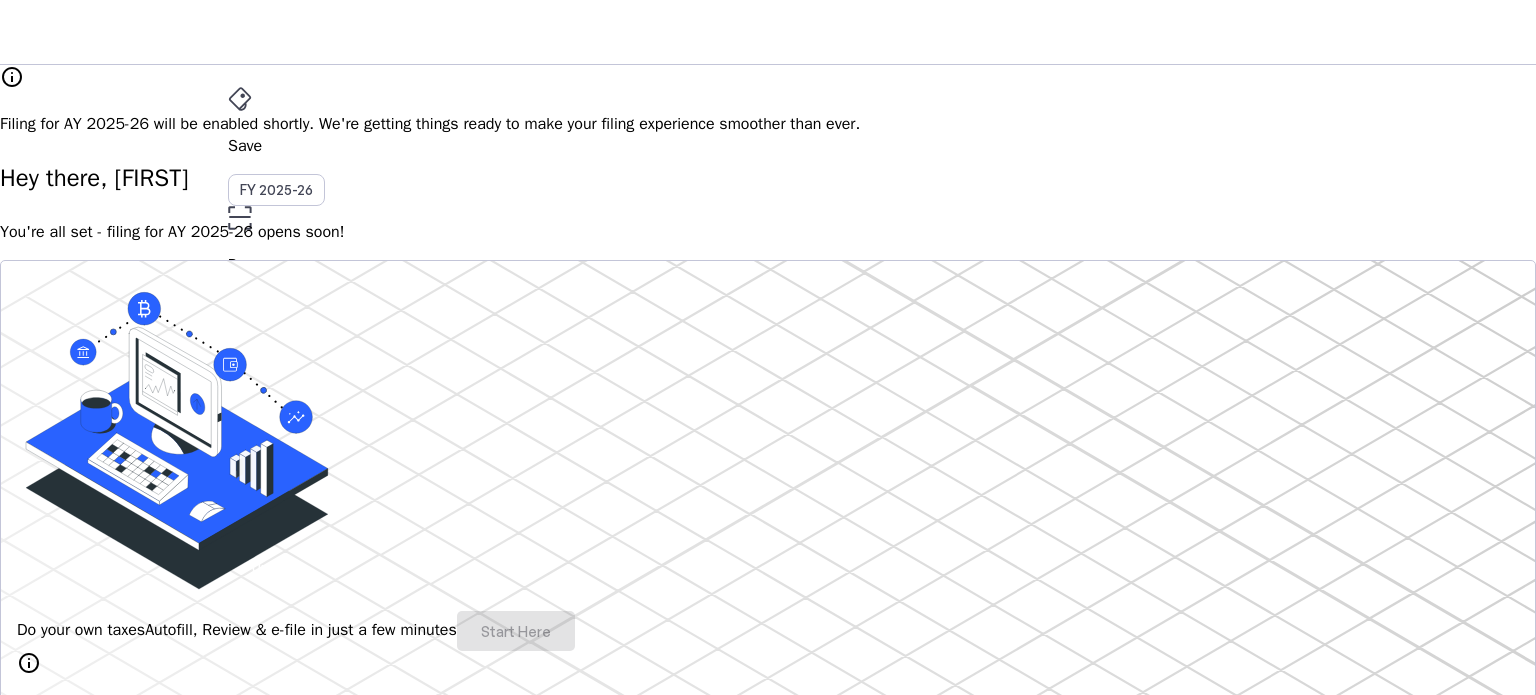 click on "File" at bounding box center (768, 352) 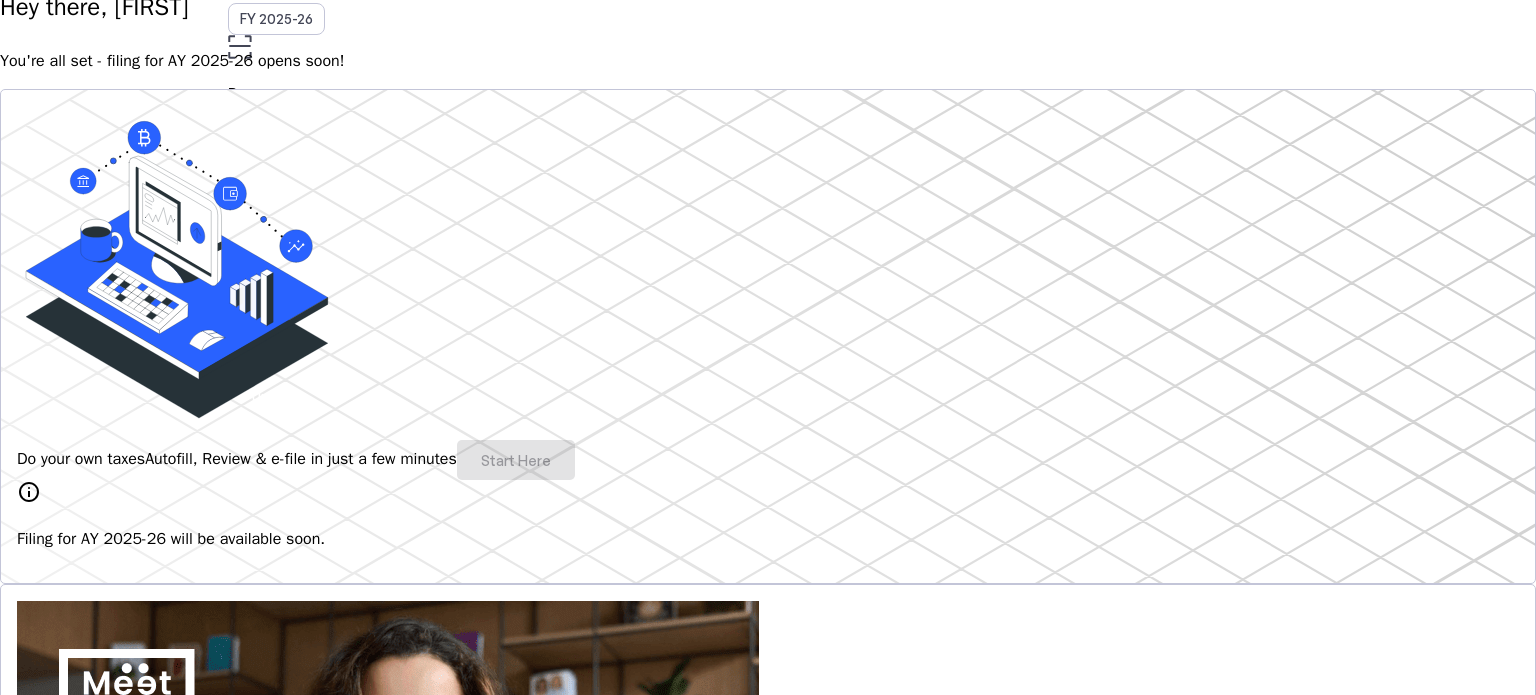 scroll, scrollTop: 272, scrollLeft: 0, axis: vertical 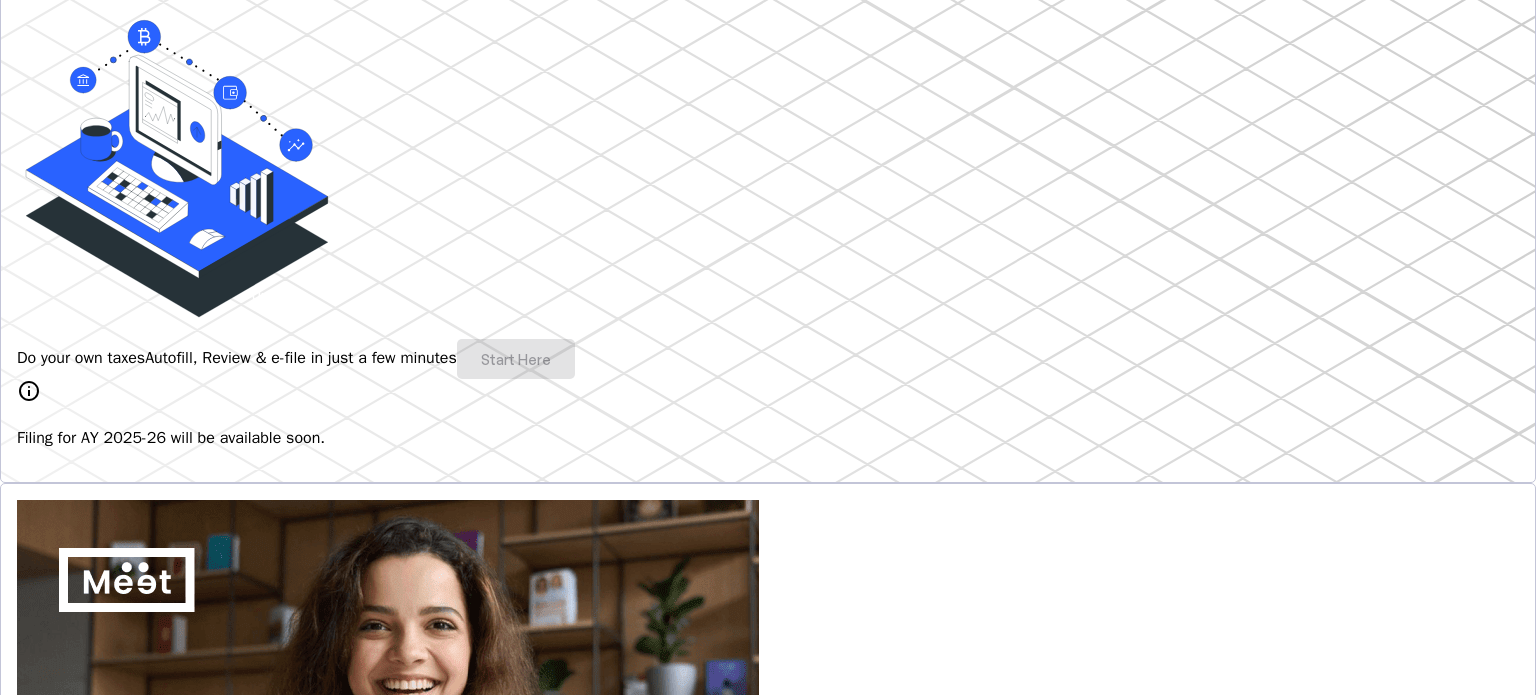 click on "Explore" at bounding box center [67, 1078] 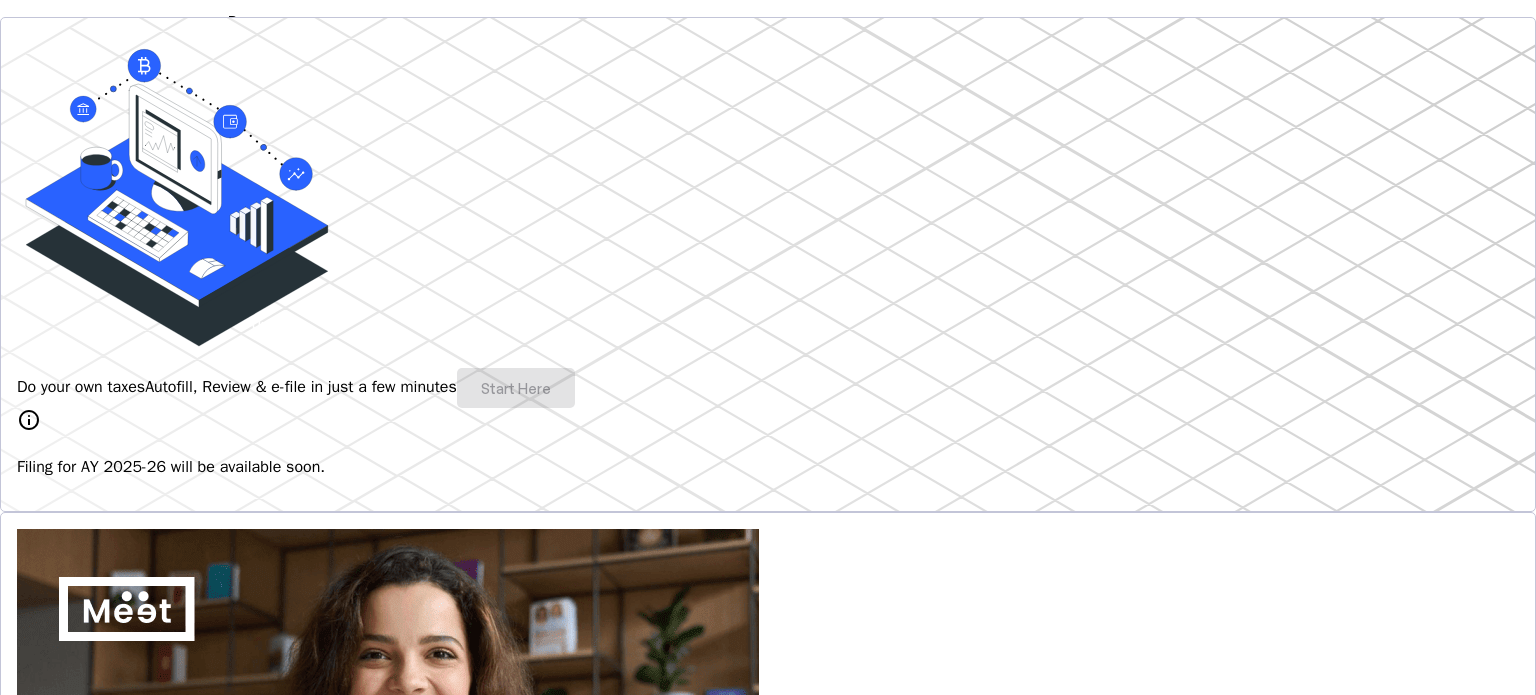 scroll, scrollTop: 0, scrollLeft: 0, axis: both 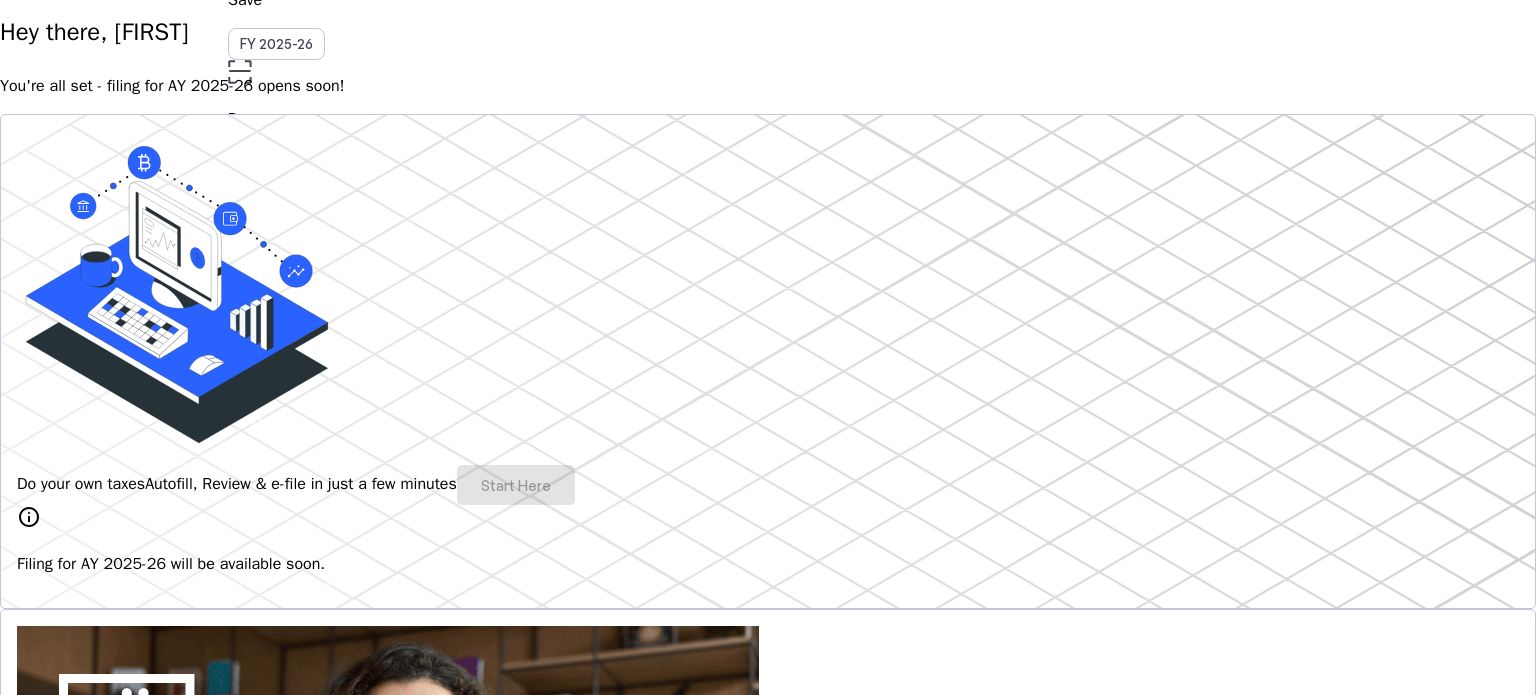 click on "Do your own taxes   Autofill, Review & e-file in just a few minutes   Start Here" at bounding box center [768, 485] 